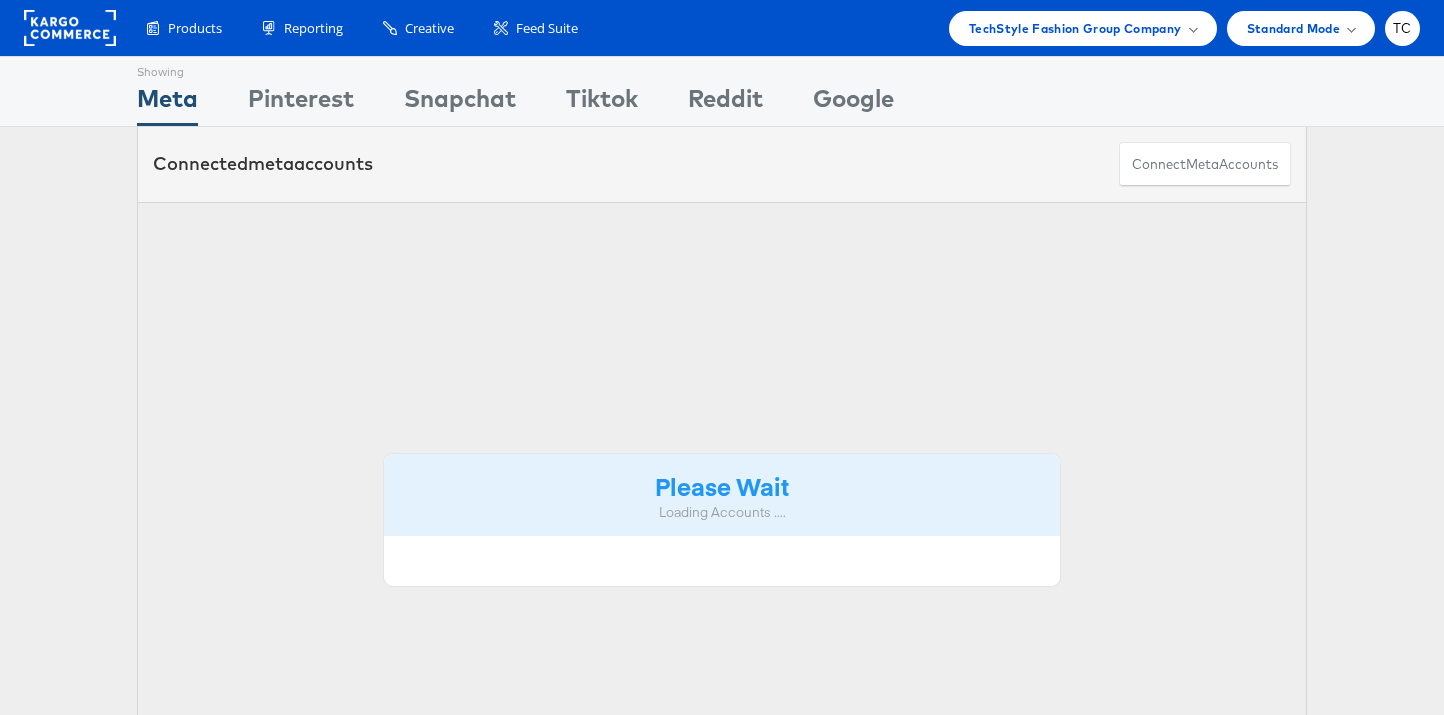 scroll, scrollTop: 0, scrollLeft: 0, axis: both 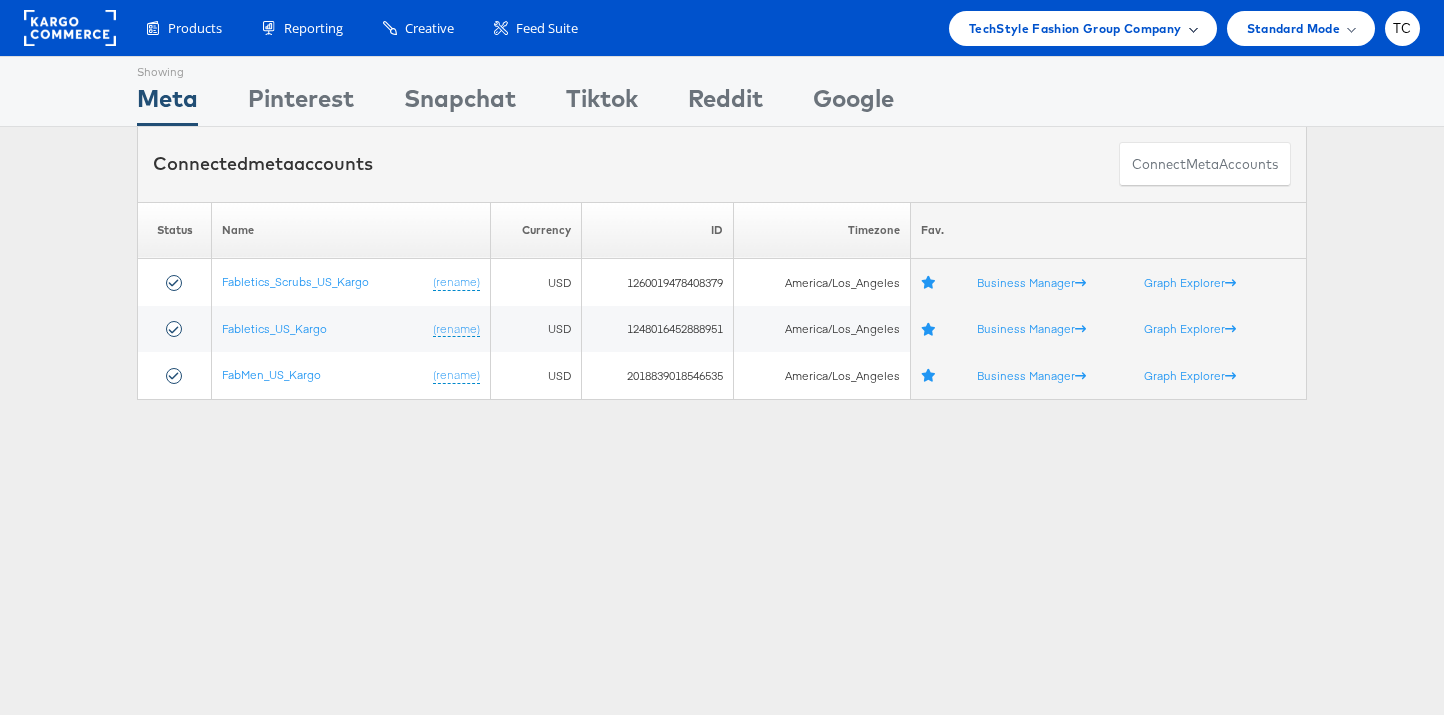 click on "TechStyle Fashion Group Company" at bounding box center (1075, 28) 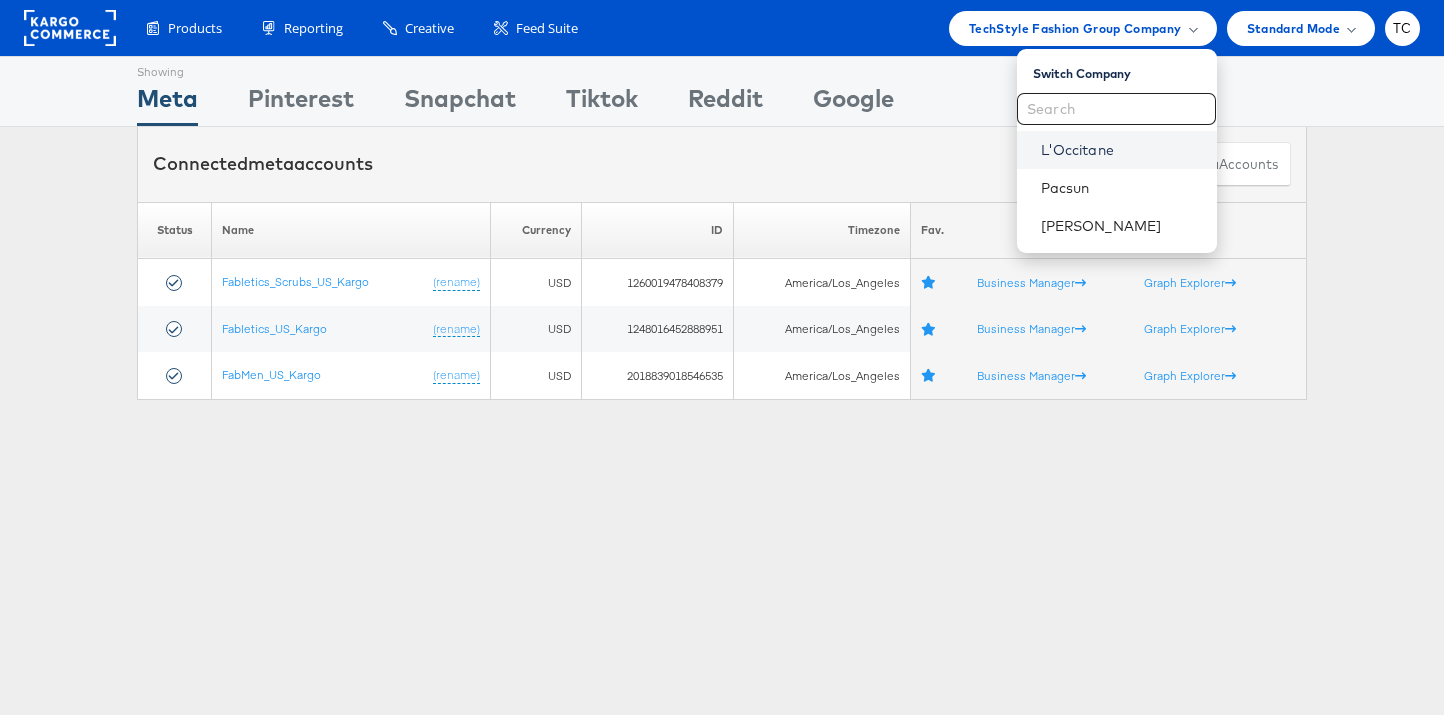 click on "L'Occitane" at bounding box center [1121, 150] 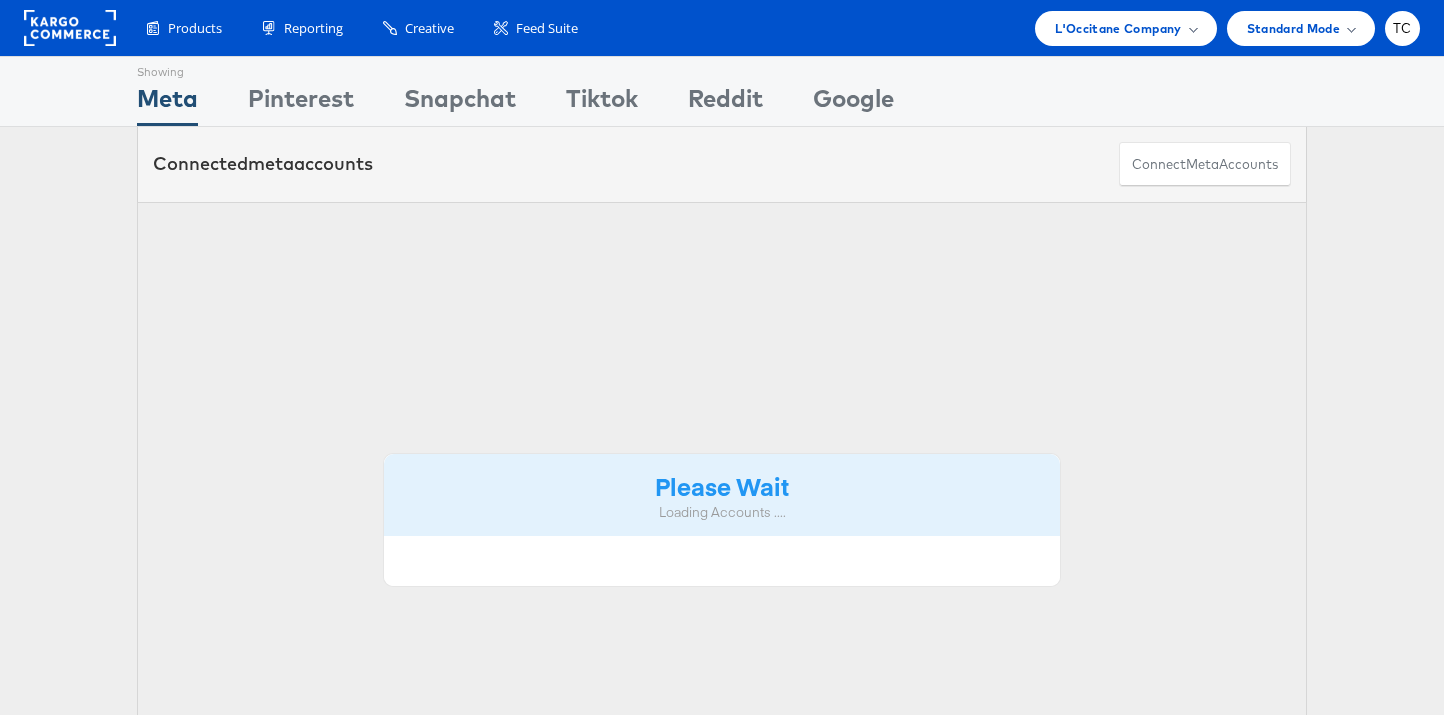 scroll, scrollTop: 0, scrollLeft: 0, axis: both 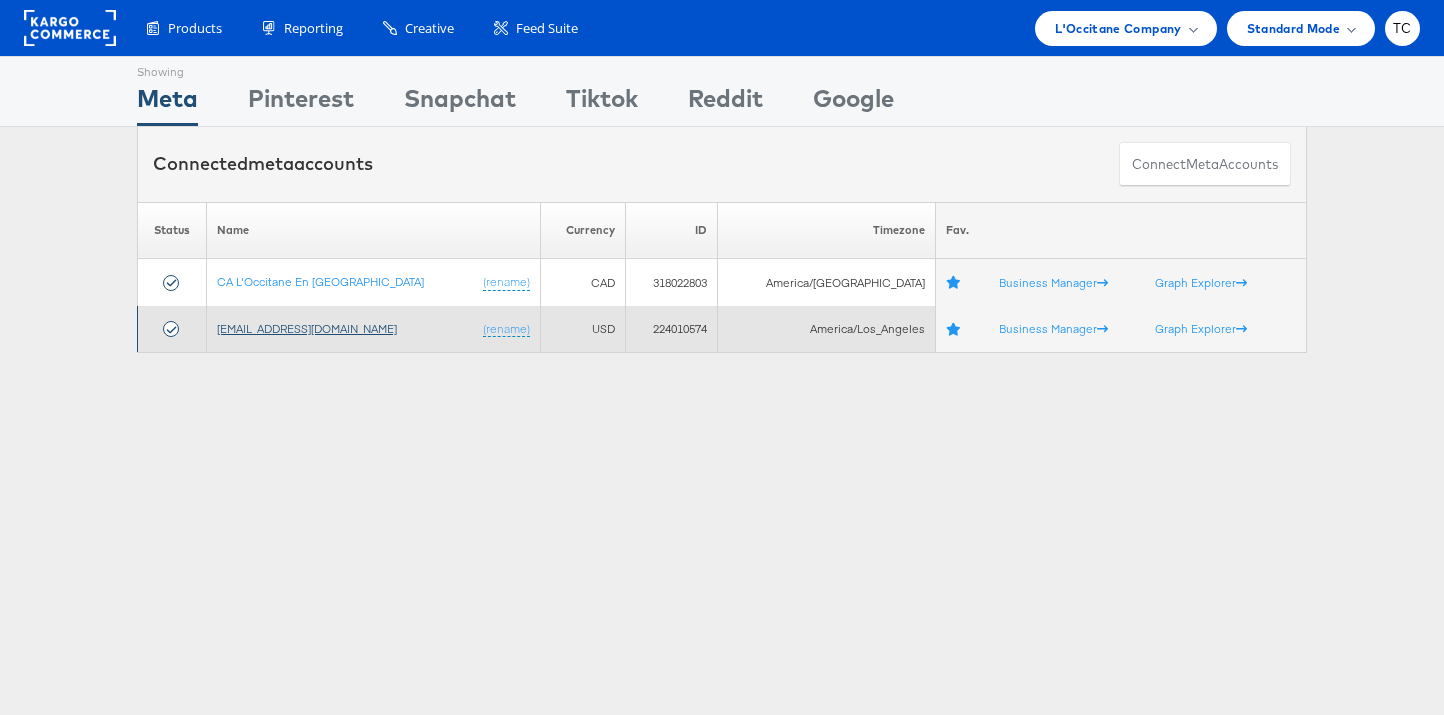 click on "social@us.loccitane.com" at bounding box center (307, 328) 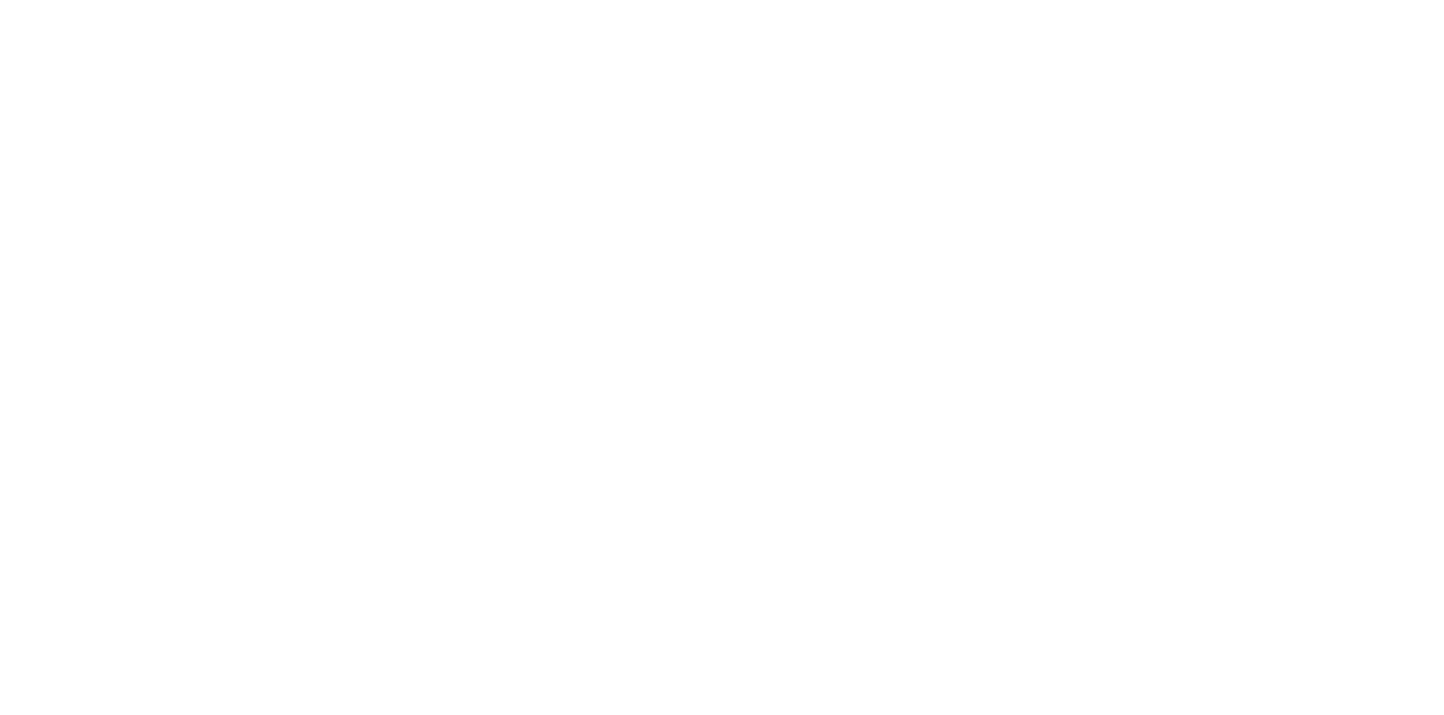 scroll, scrollTop: 0, scrollLeft: 0, axis: both 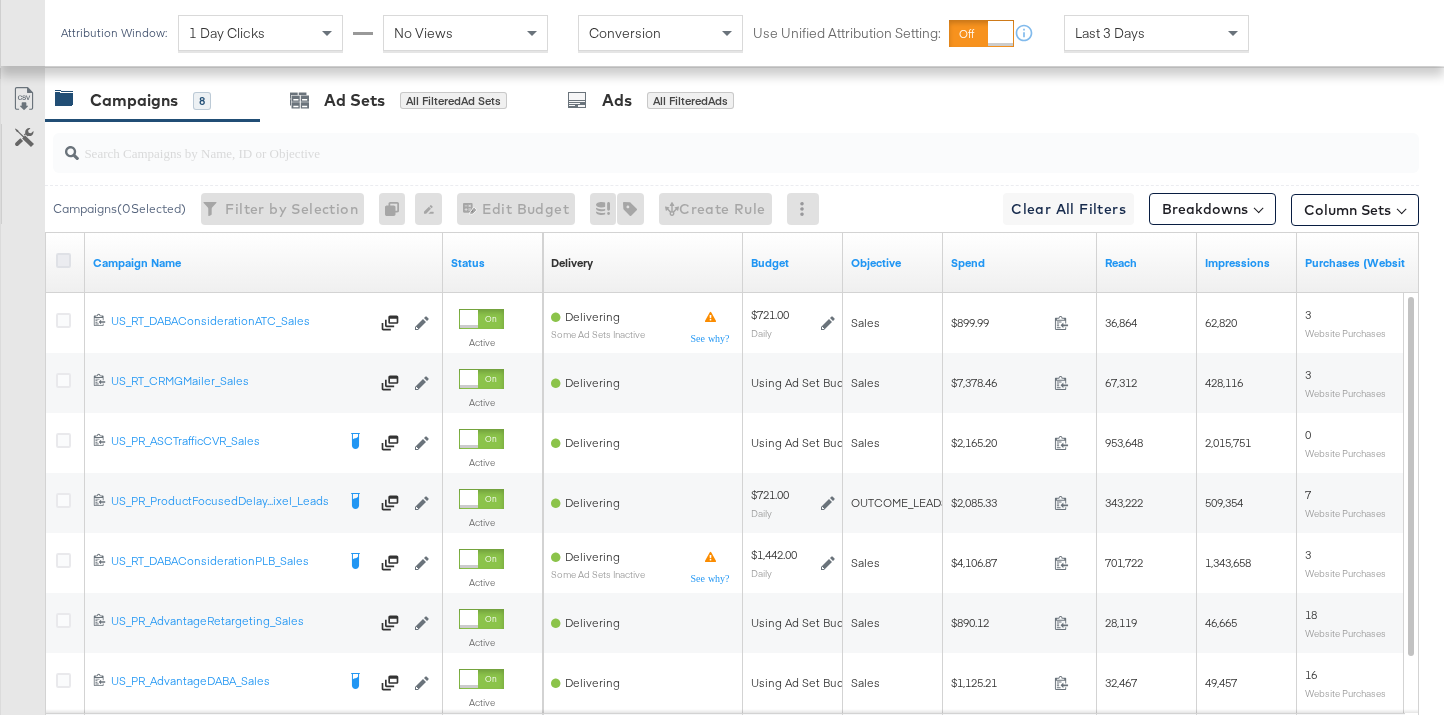 click at bounding box center (63, 260) 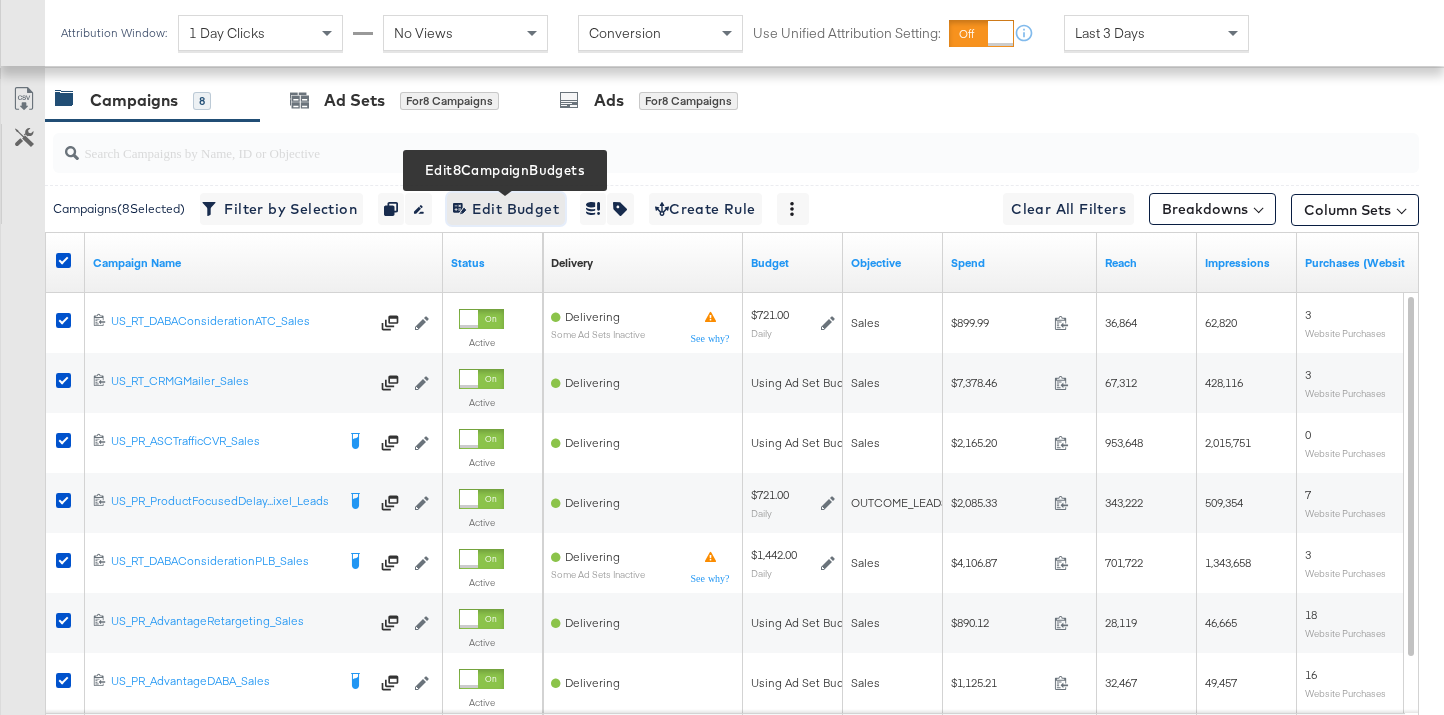 click on "Edit  8  Campaign  Budgets Edit Budget" at bounding box center [506, 209] 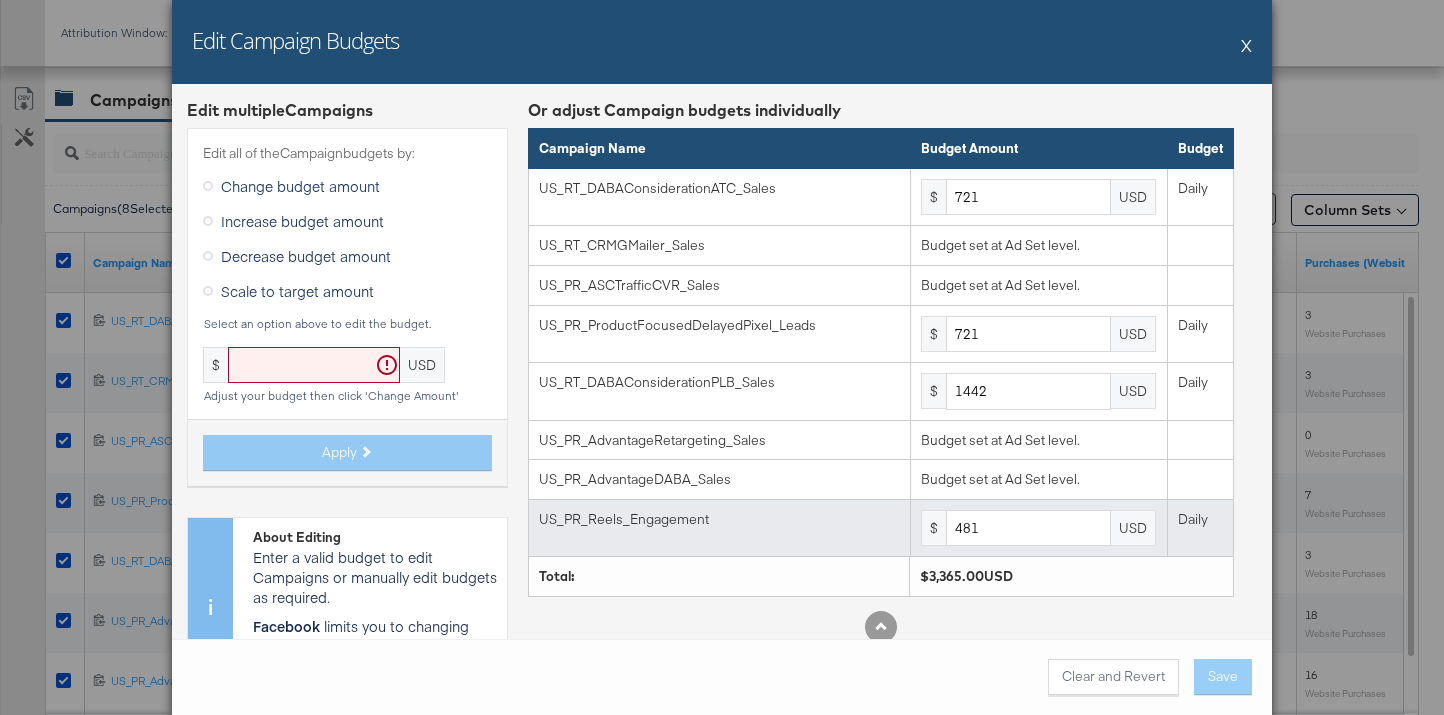click on "$ 481 USD" at bounding box center [1039, 528] 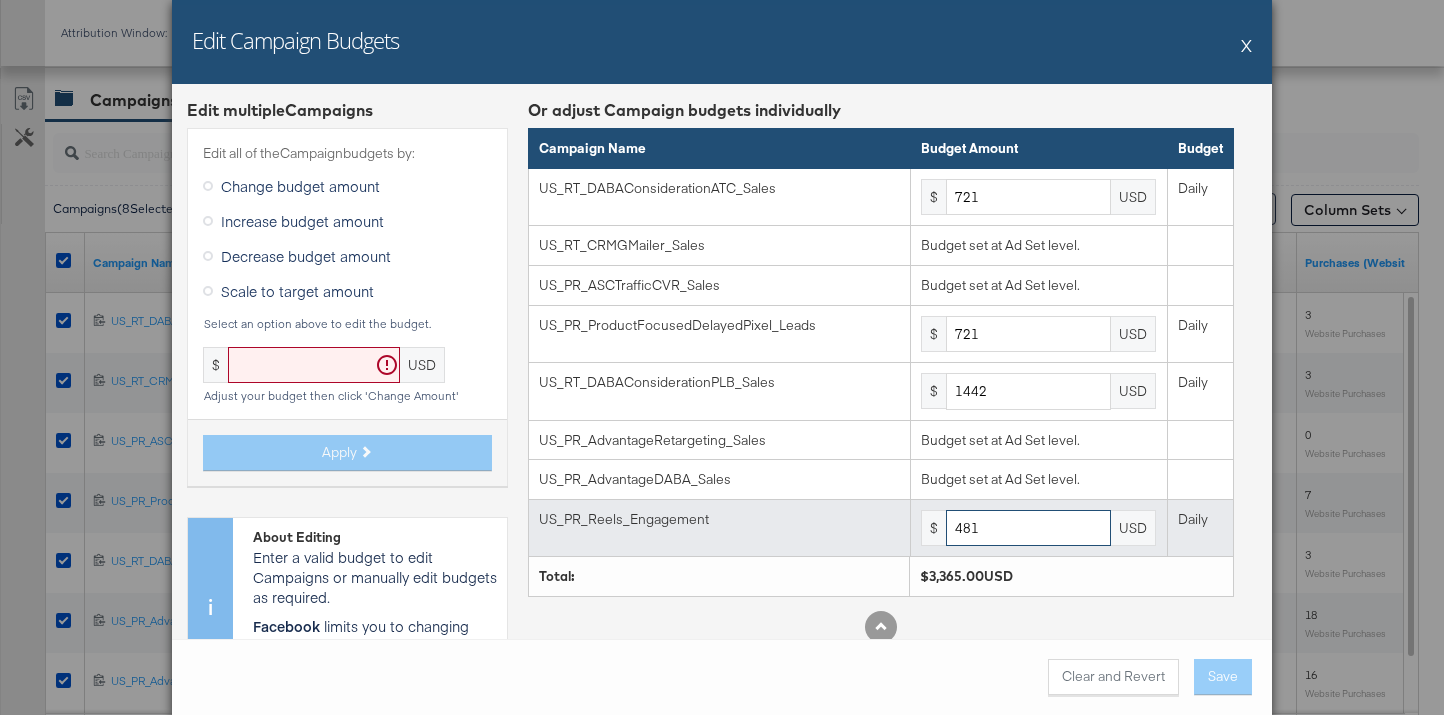 click on "481" at bounding box center [1028, 528] 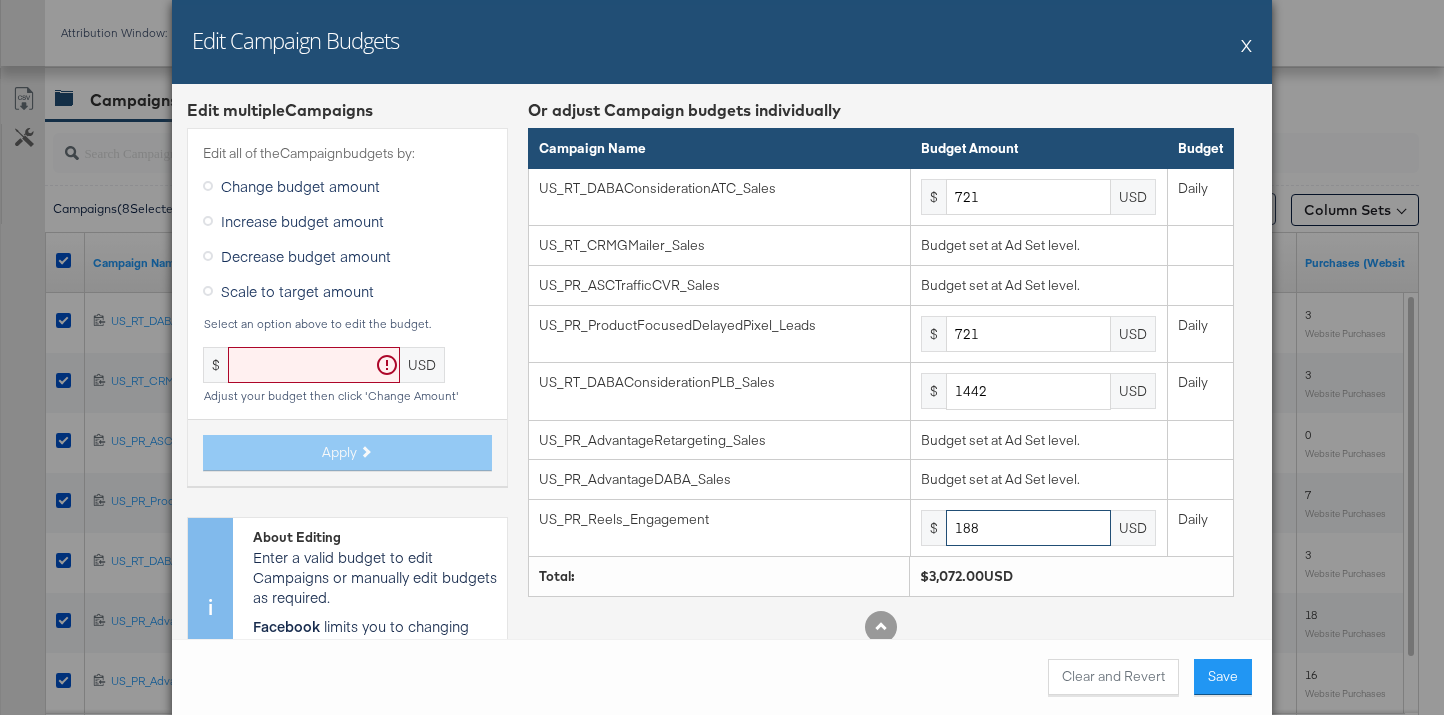 type on "188" 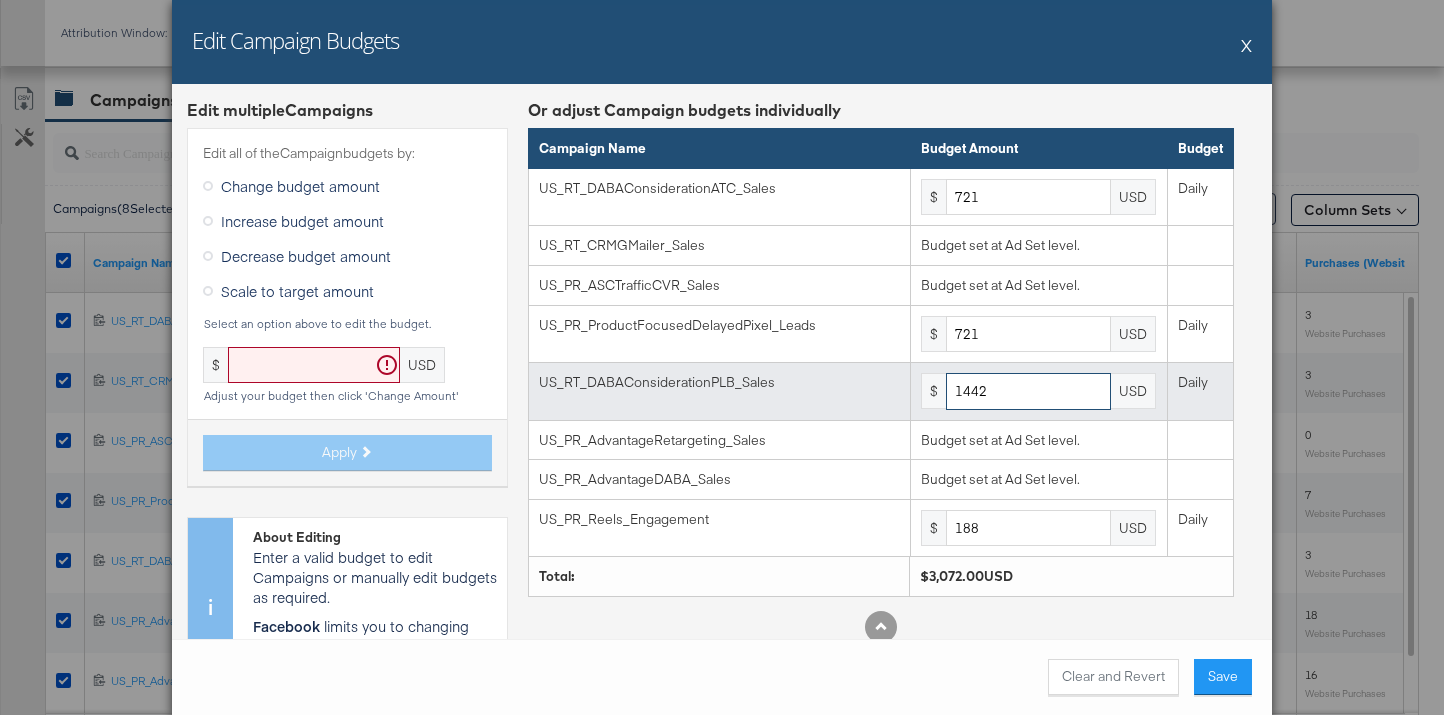 click on "1442" at bounding box center [1028, 391] 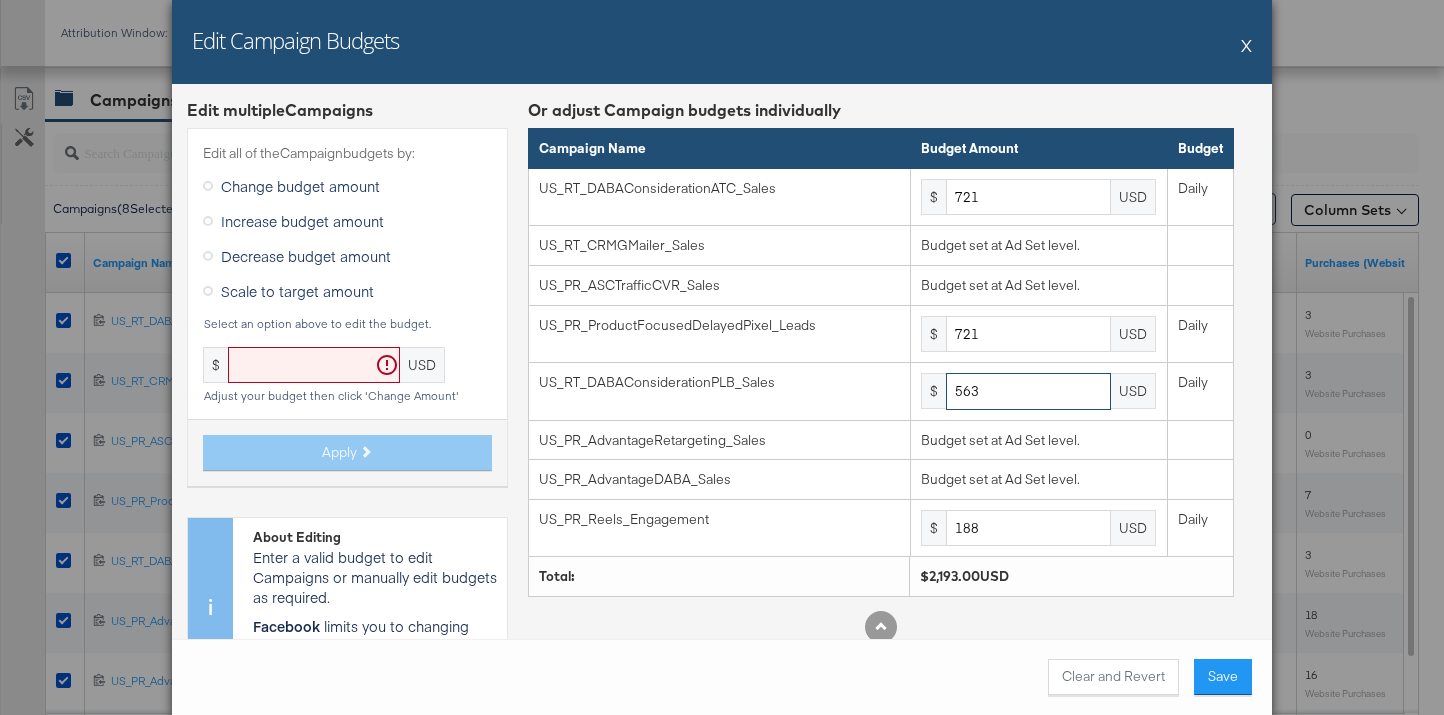 type on "563" 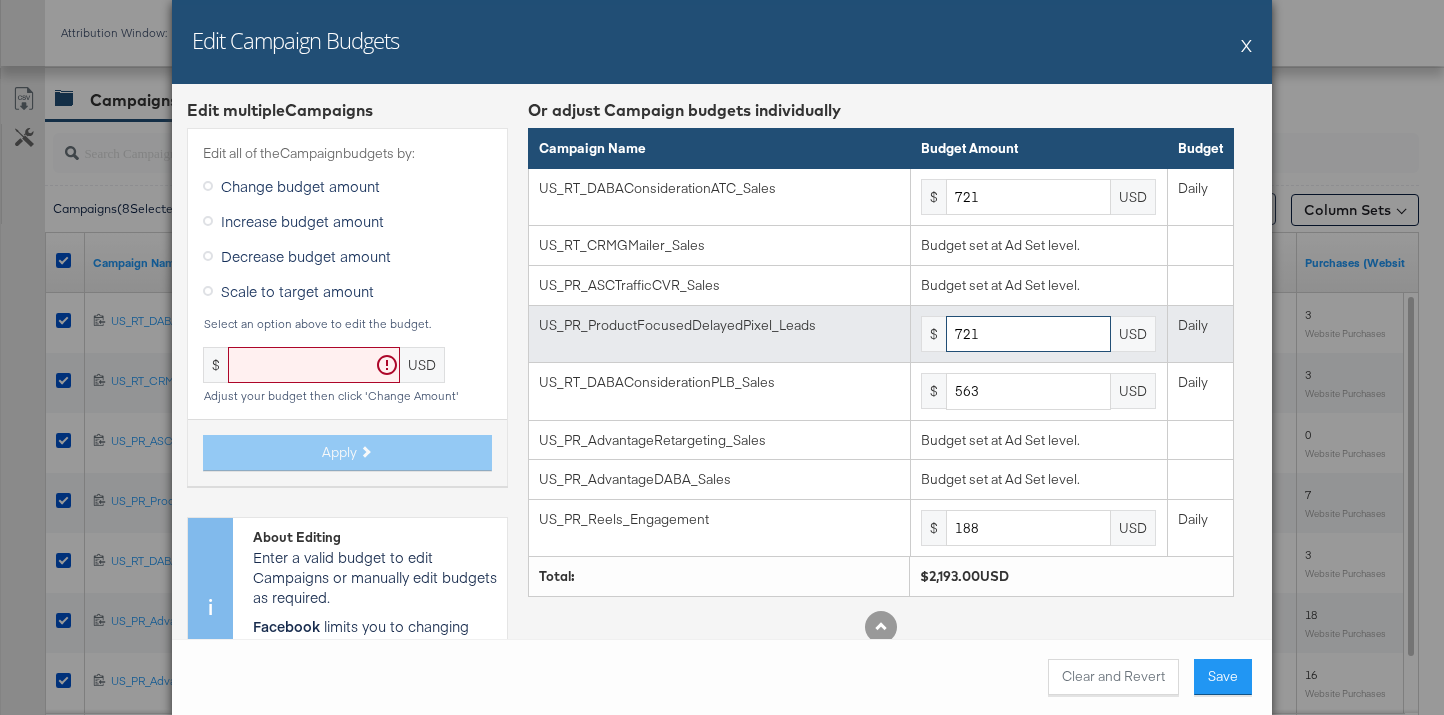 click on "721" at bounding box center [1028, 334] 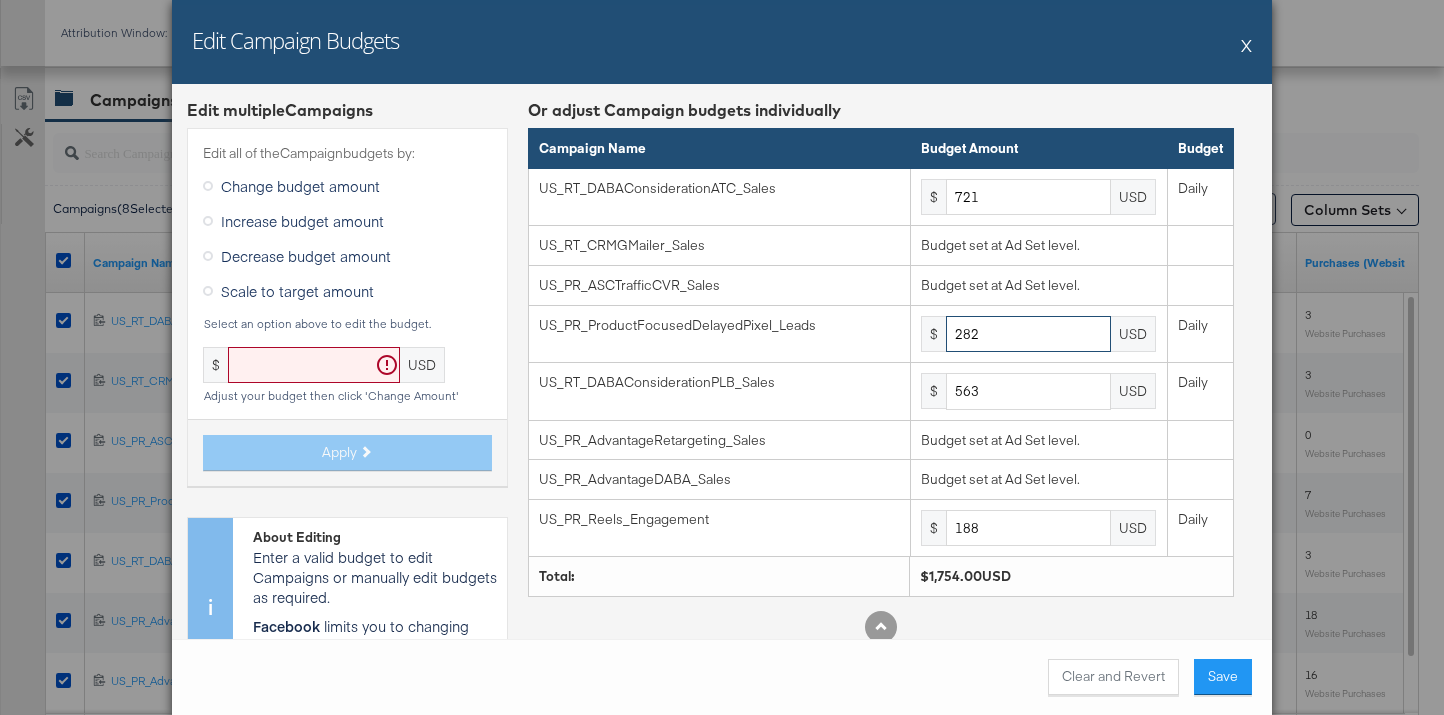 type on "282" 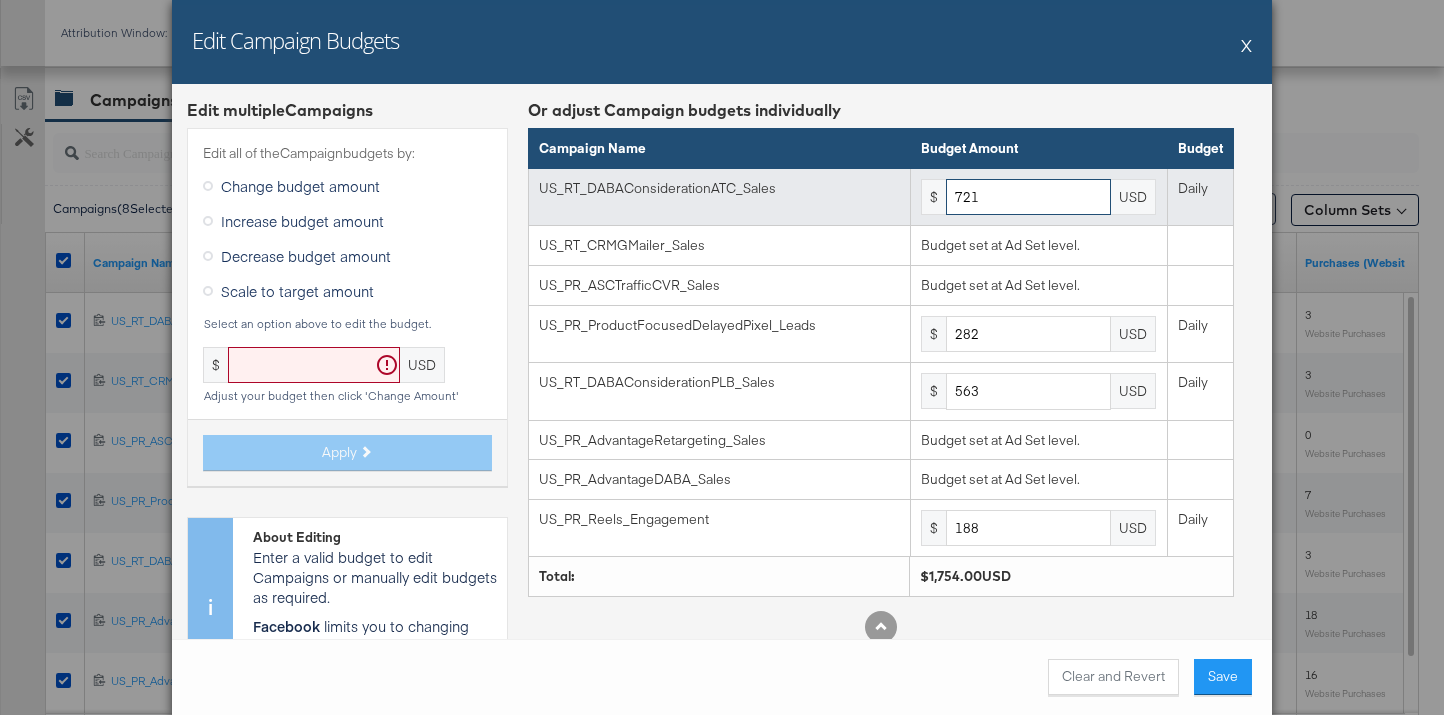click on "721" at bounding box center (1028, 197) 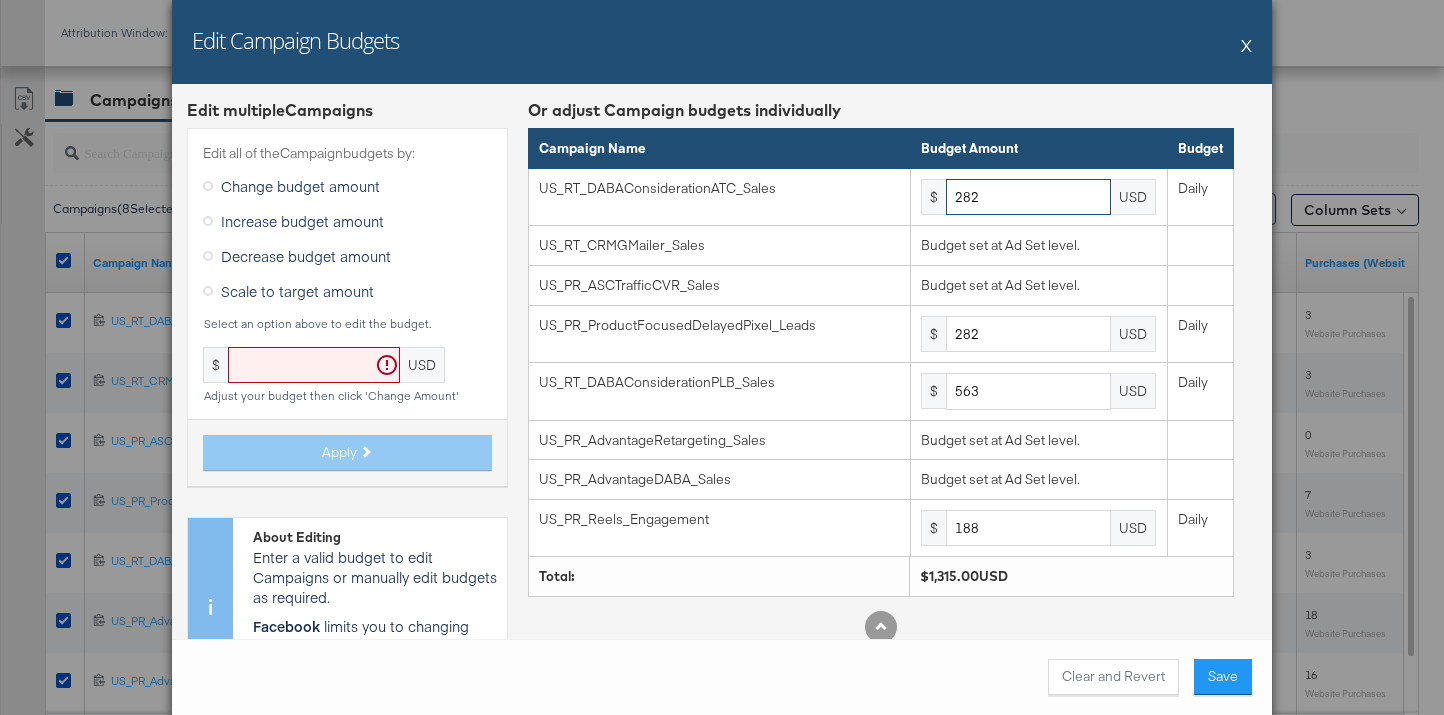 type on "282" 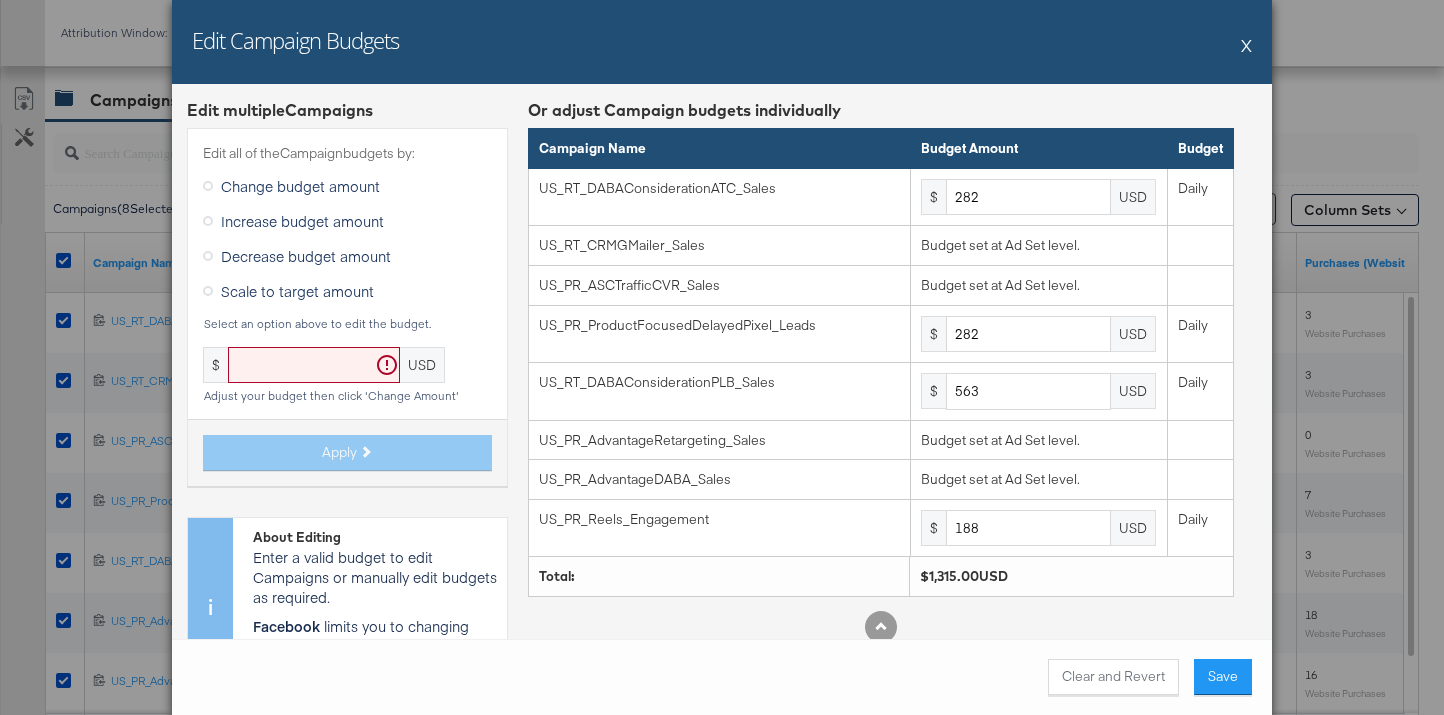 click on "Clear and Revert Save" at bounding box center [722, 677] 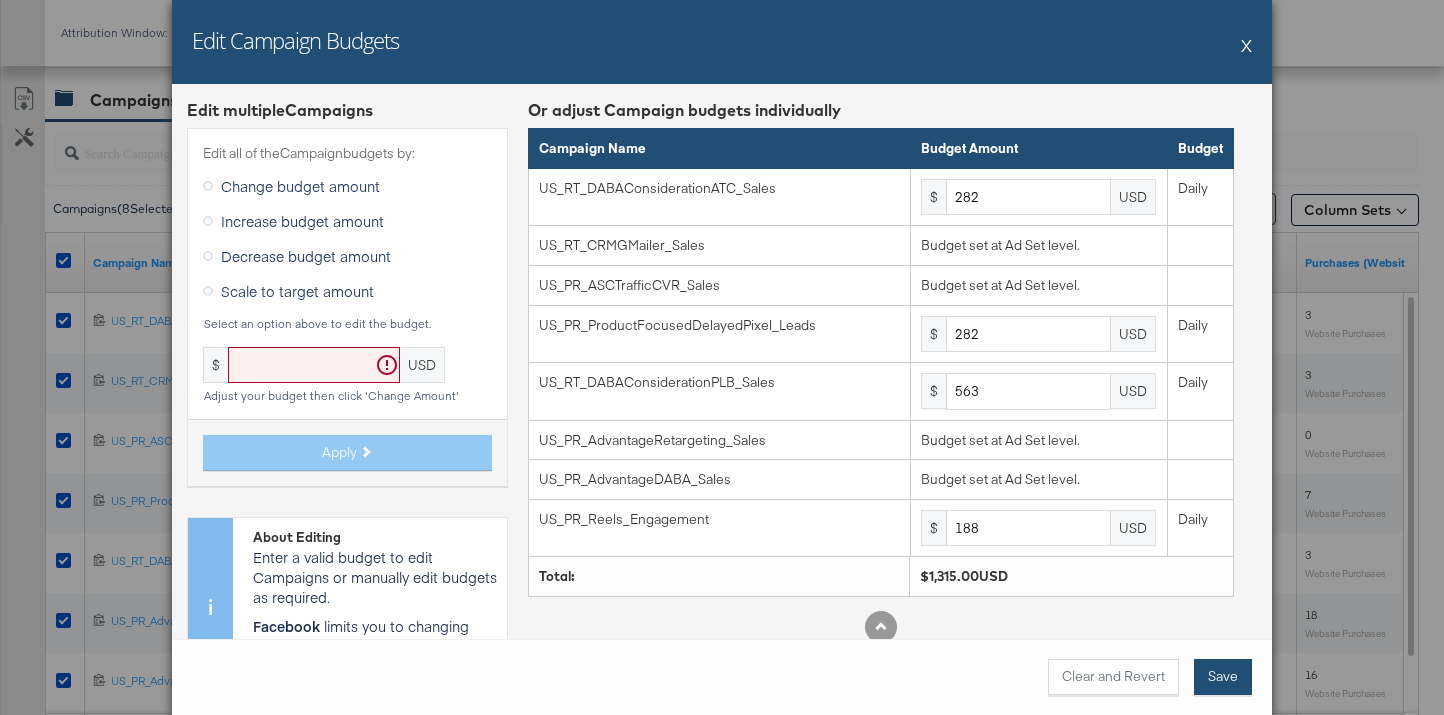 click on "Save" at bounding box center (1223, 677) 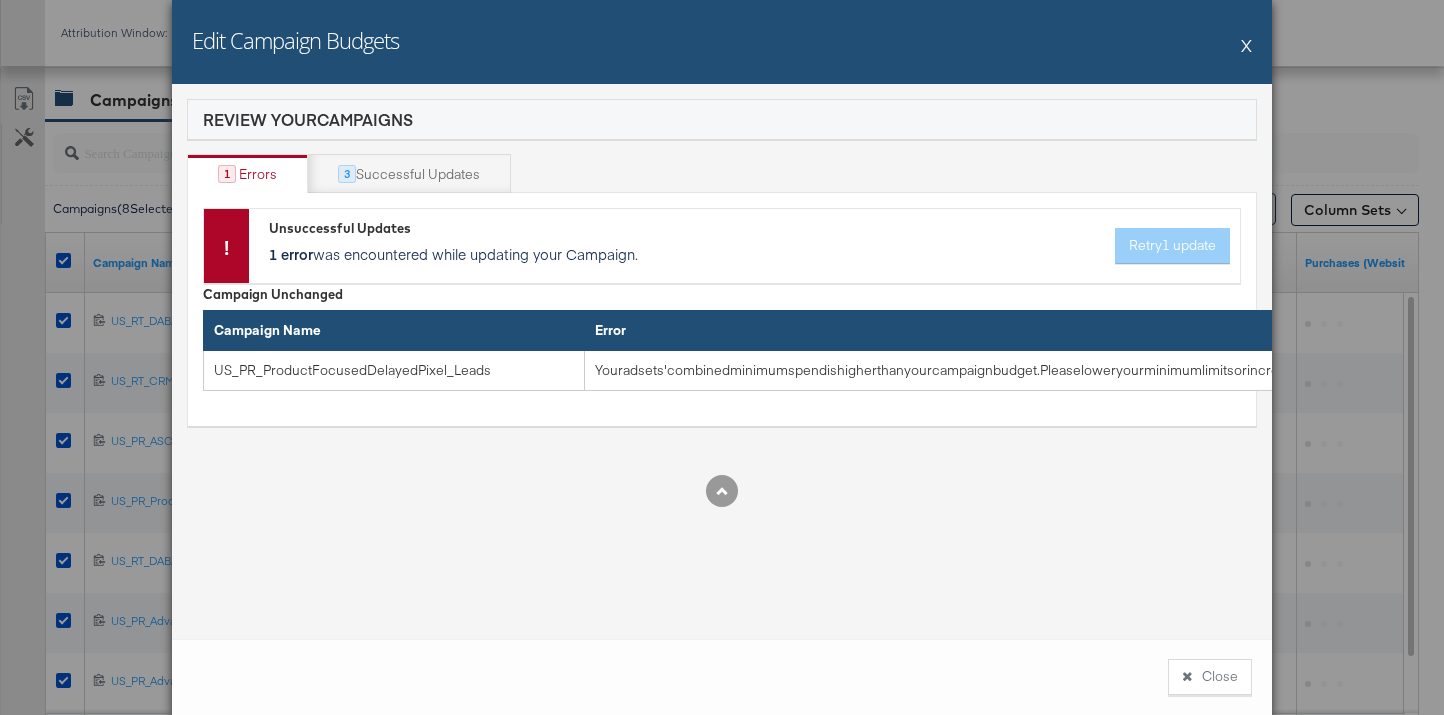 click on "Close" at bounding box center (1210, 677) 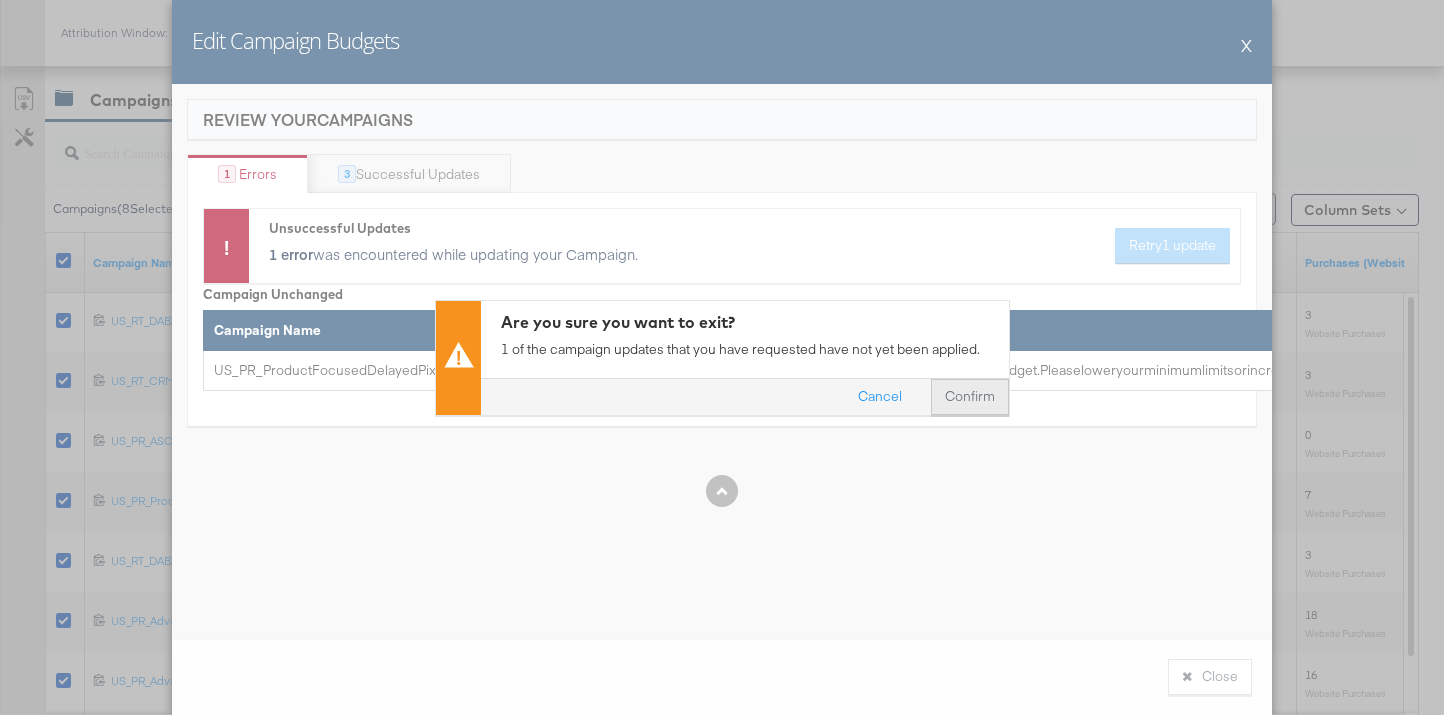 click on "Confirm" at bounding box center (970, 397) 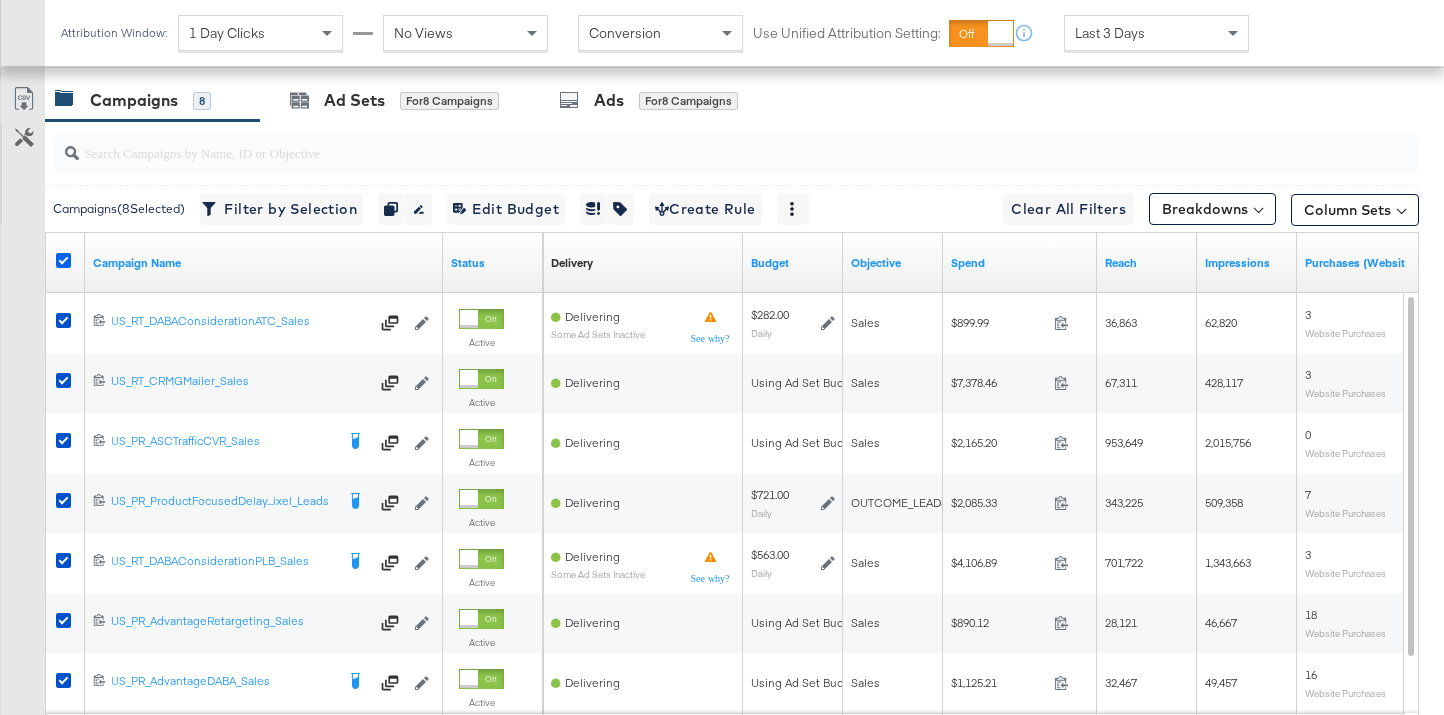 click at bounding box center [63, 260] 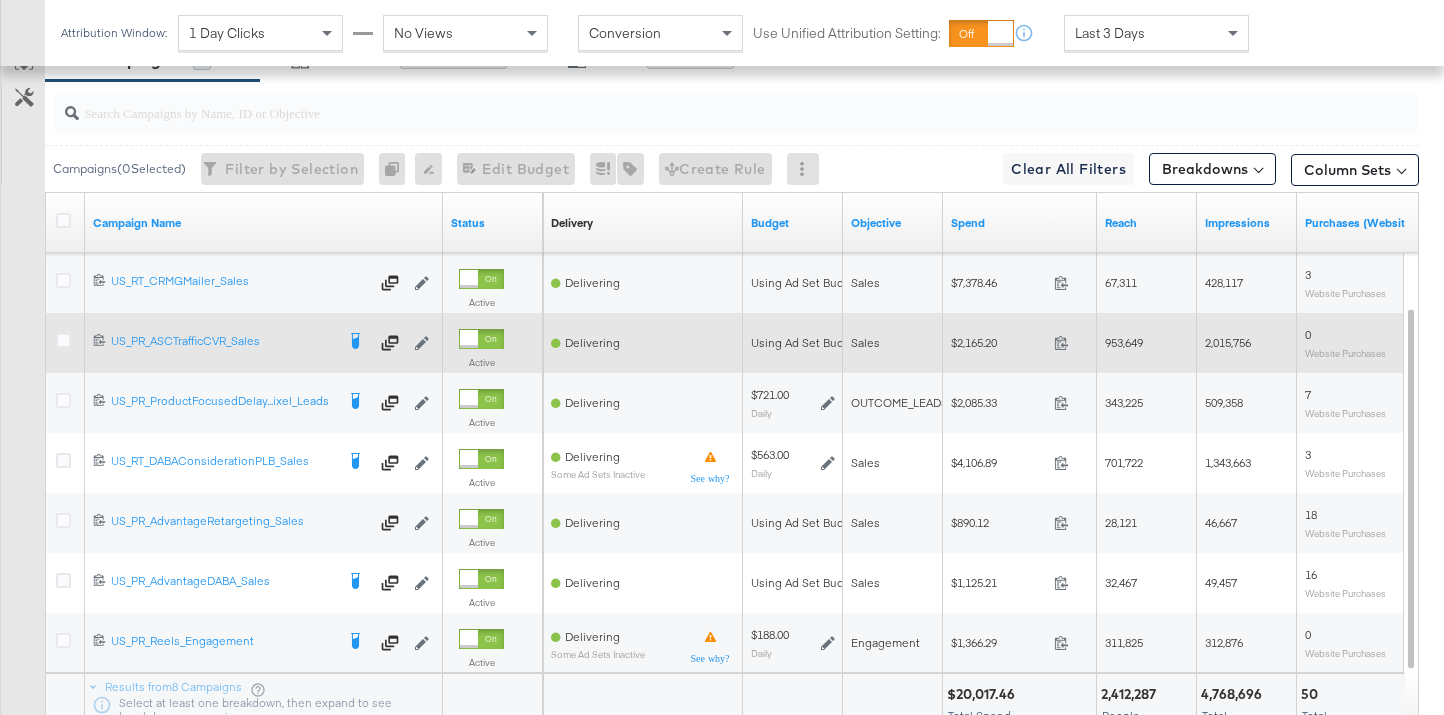 scroll, scrollTop: 936, scrollLeft: 0, axis: vertical 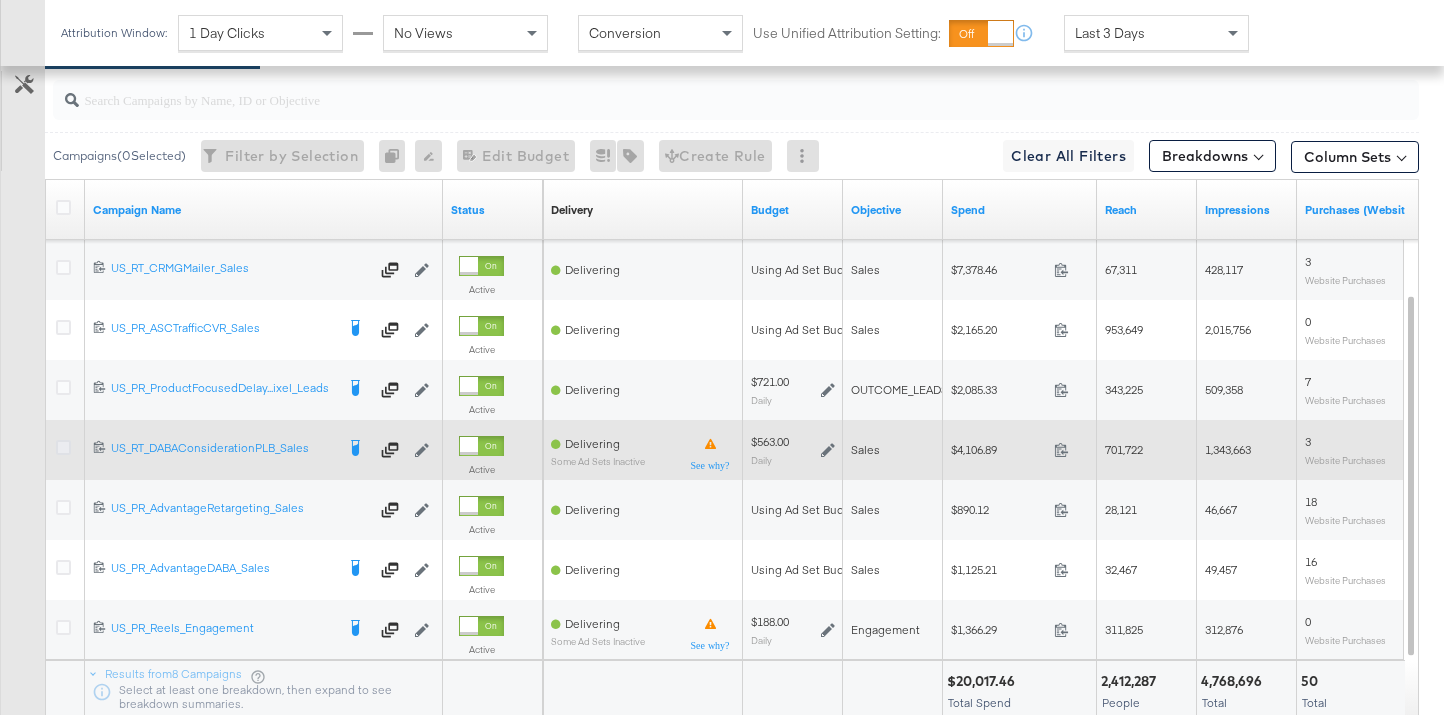 click at bounding box center [63, 447] 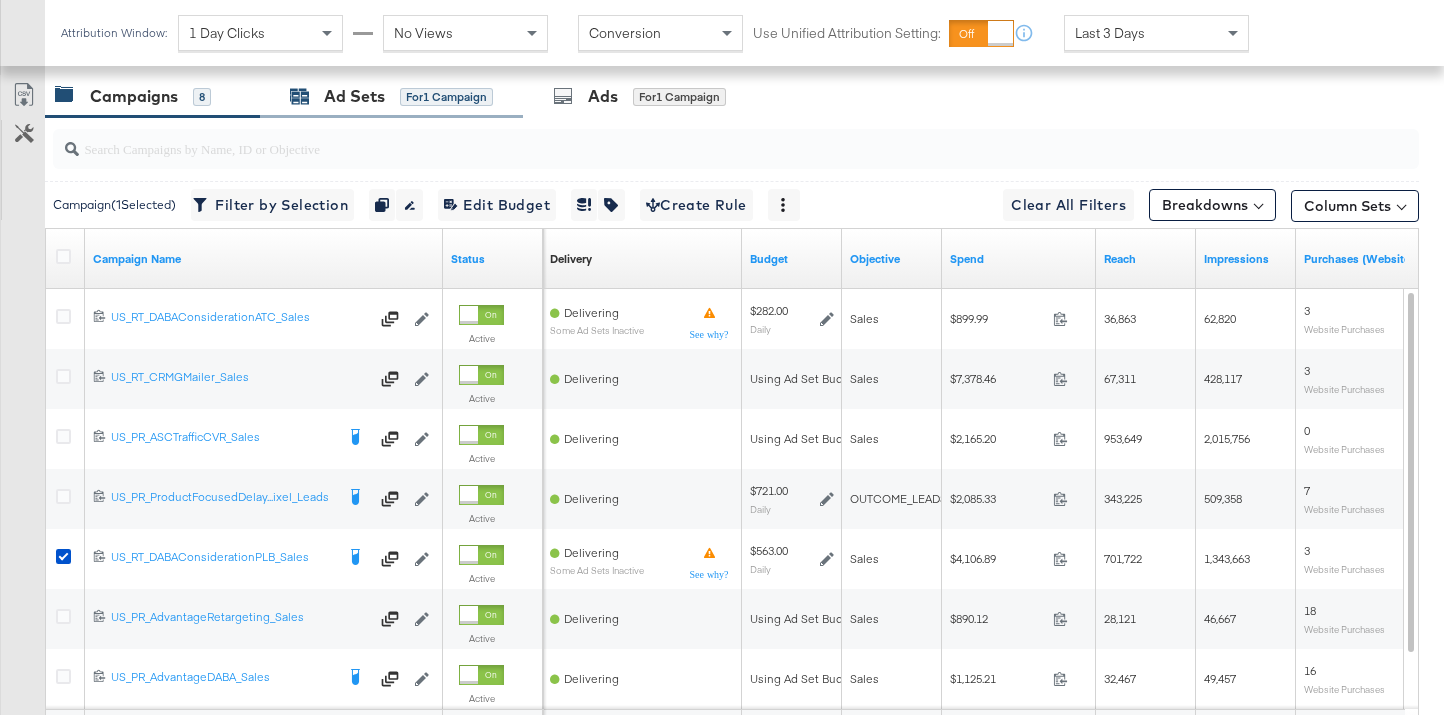 click on "Ad Sets" at bounding box center [354, 96] 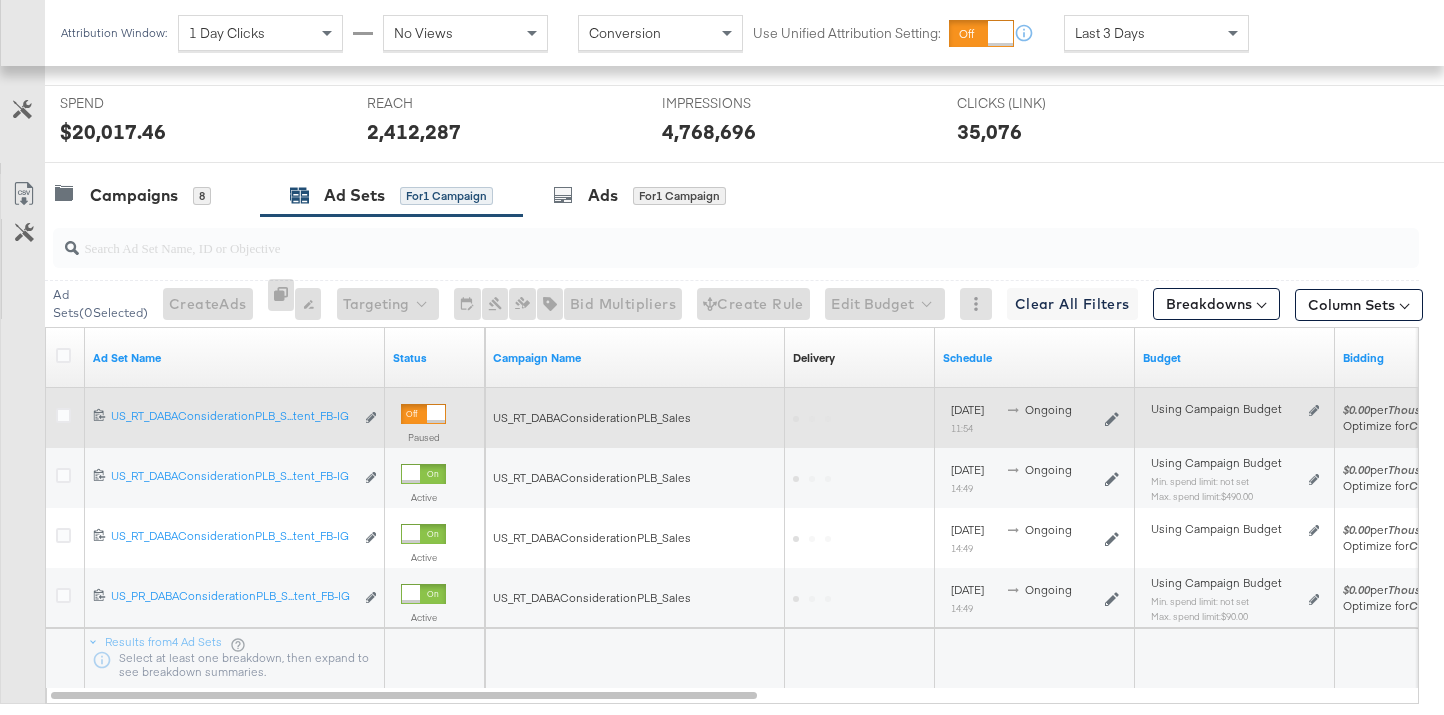 scroll, scrollTop: 887, scrollLeft: 0, axis: vertical 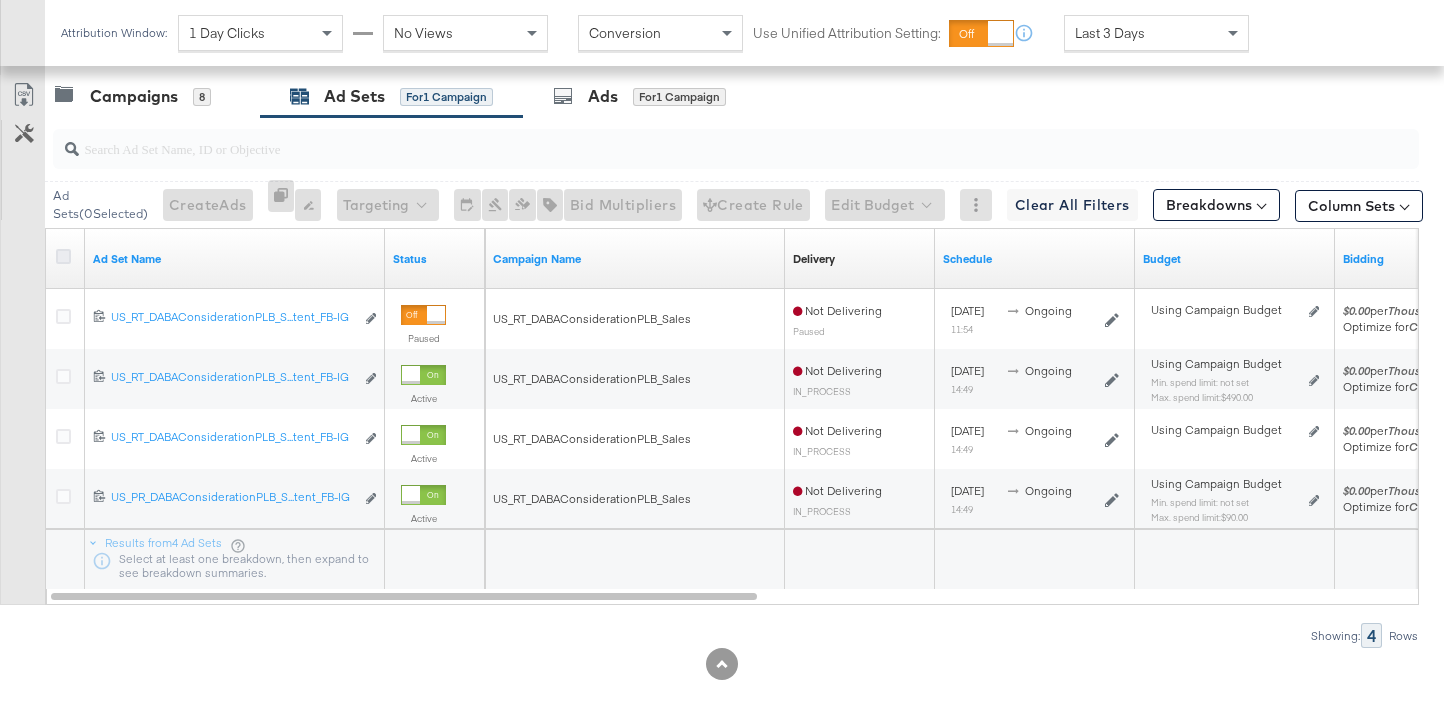 click at bounding box center [63, 256] 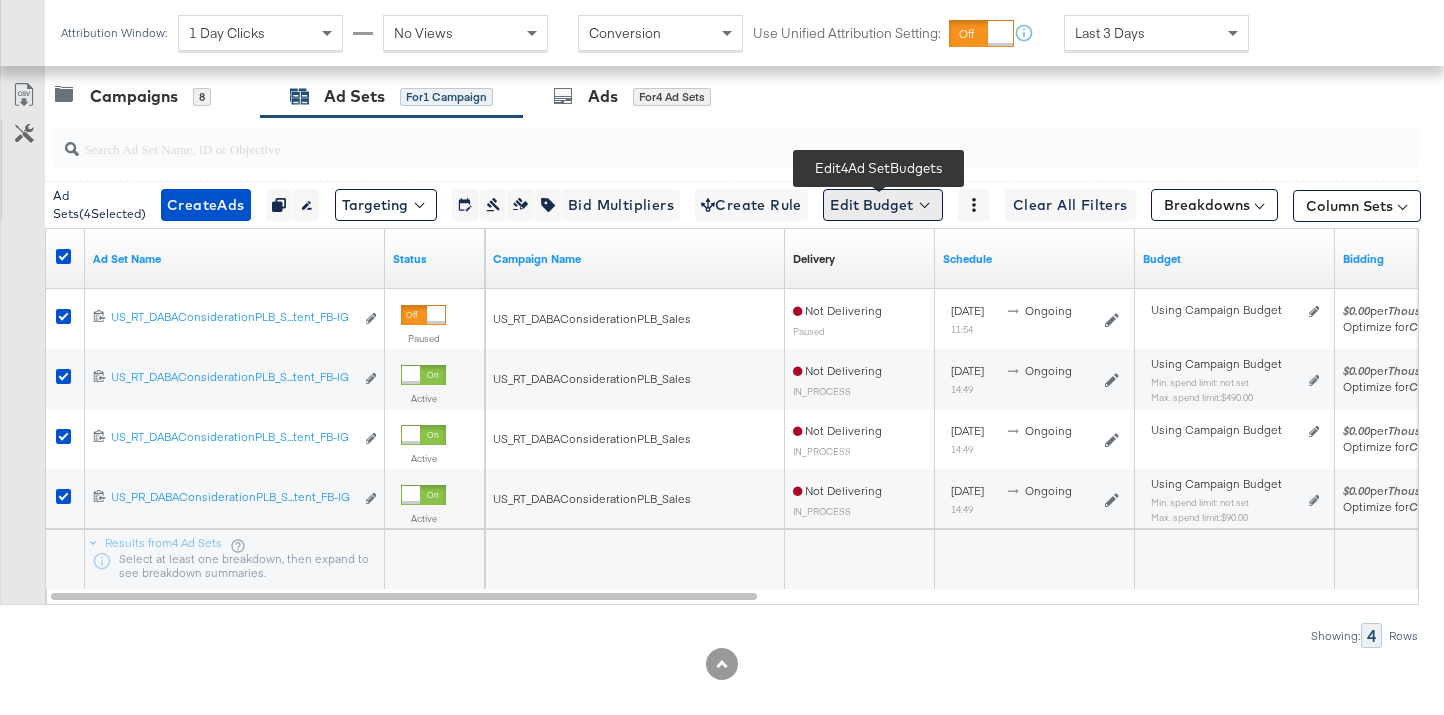 click on "Edit Budget" at bounding box center [883, 205] 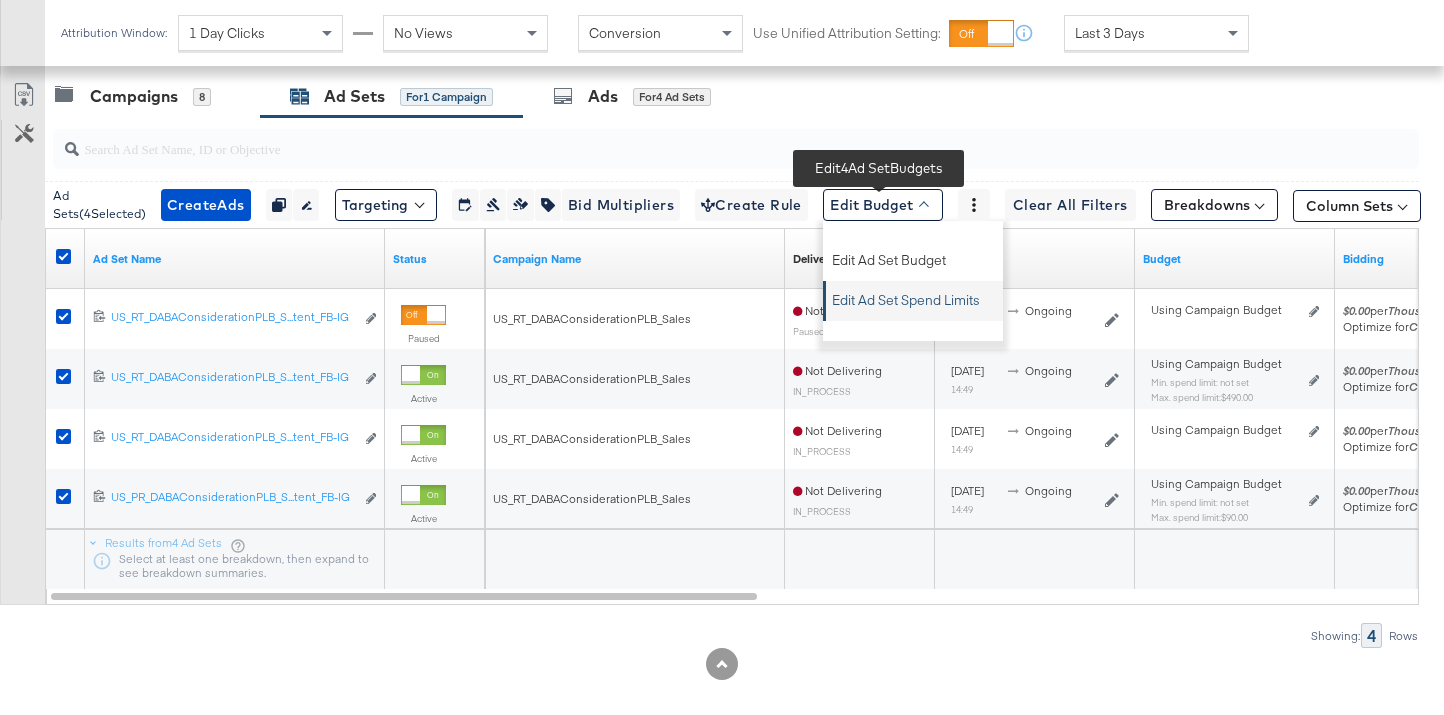 click on "Edit Ad Set Spend Limits" at bounding box center (906, 297) 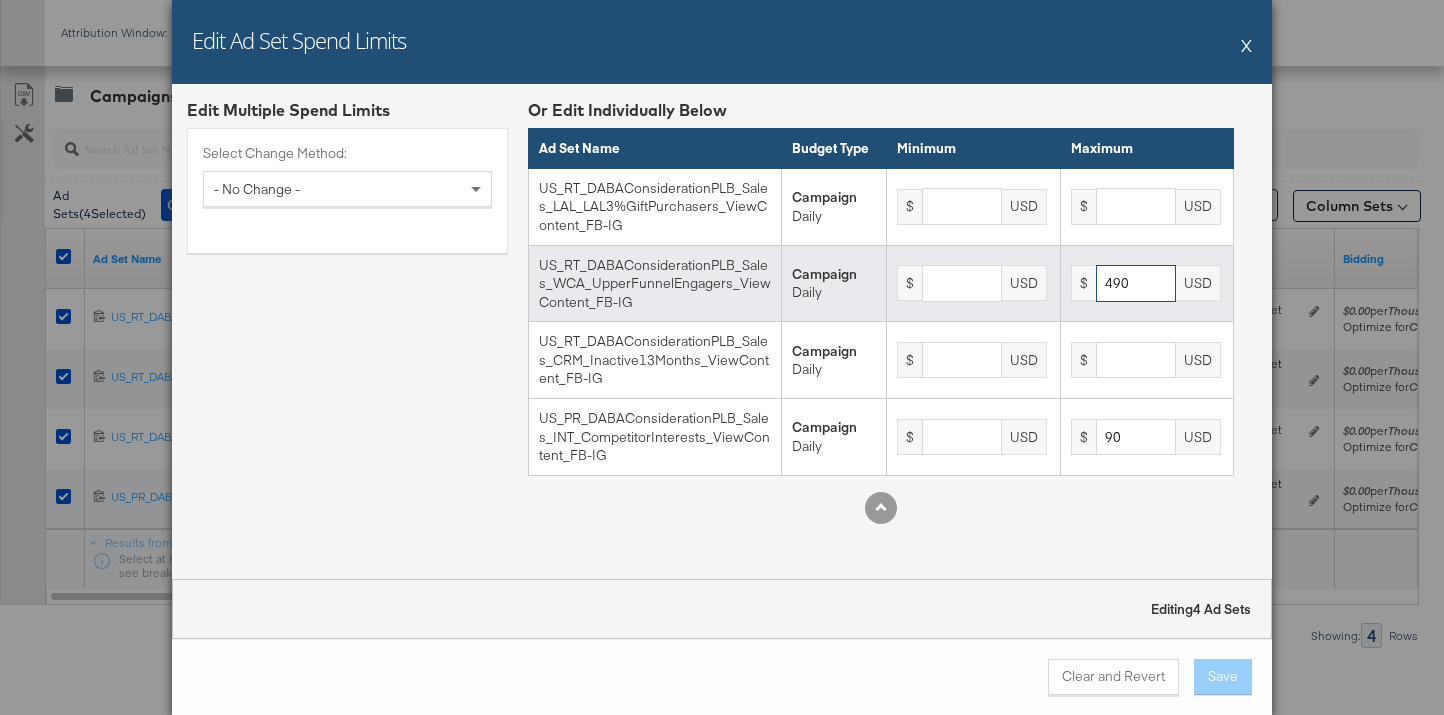 click on "490" at bounding box center (1136, 283) 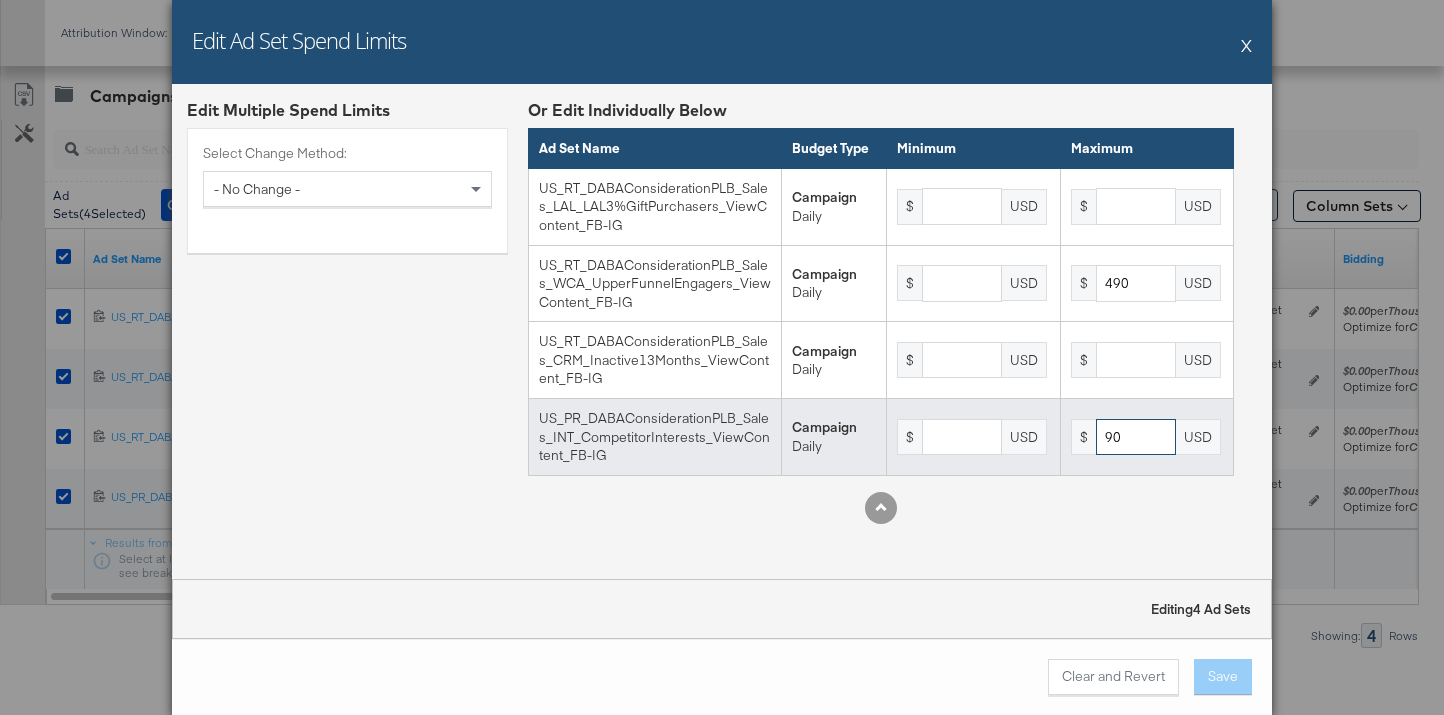 click on "90" at bounding box center (1136, 437) 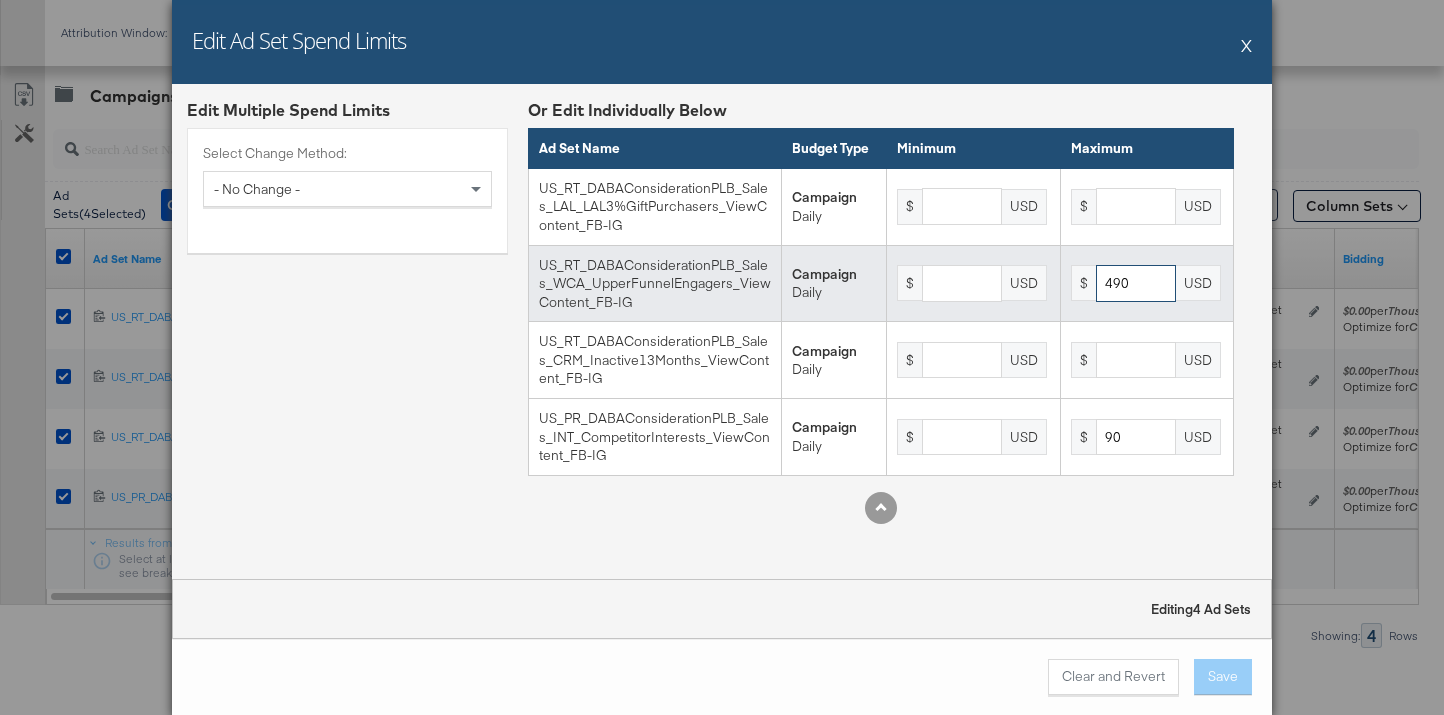 click on "490" at bounding box center (1136, 283) 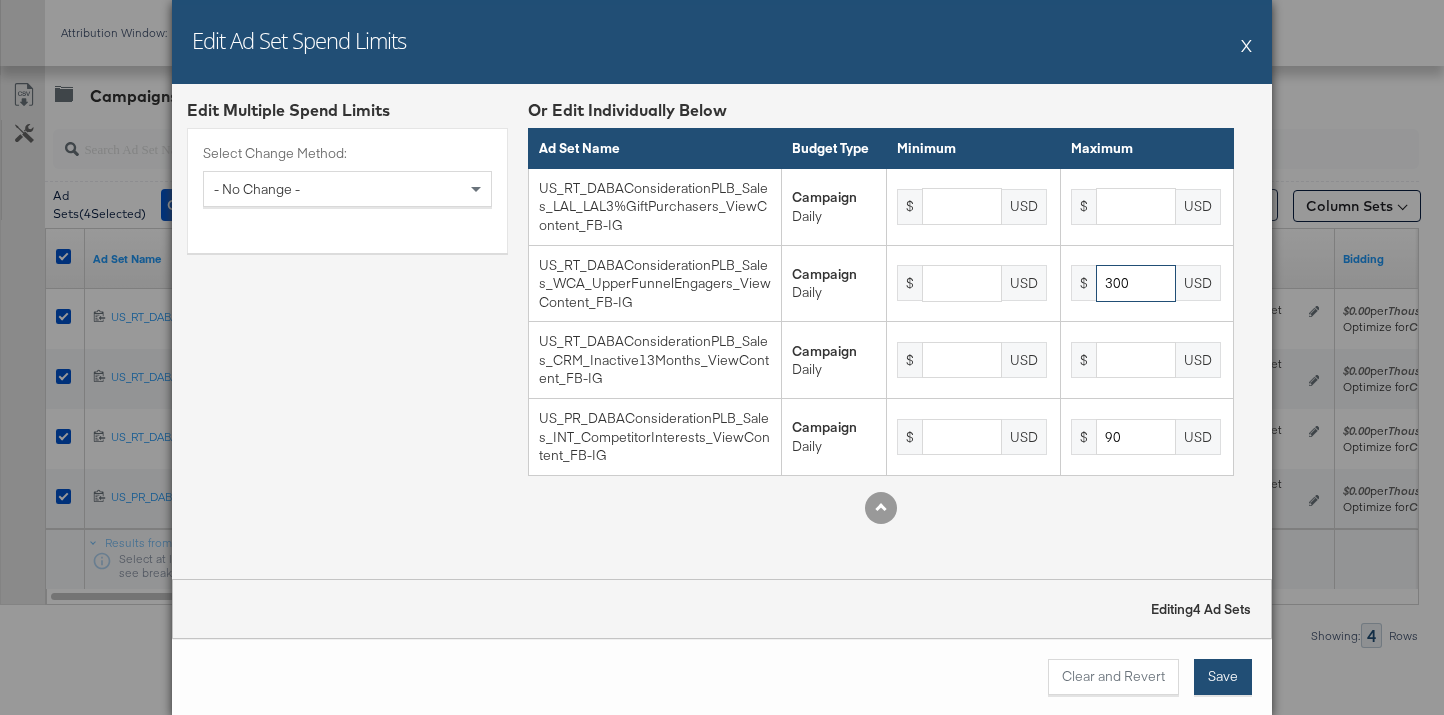 type on "300" 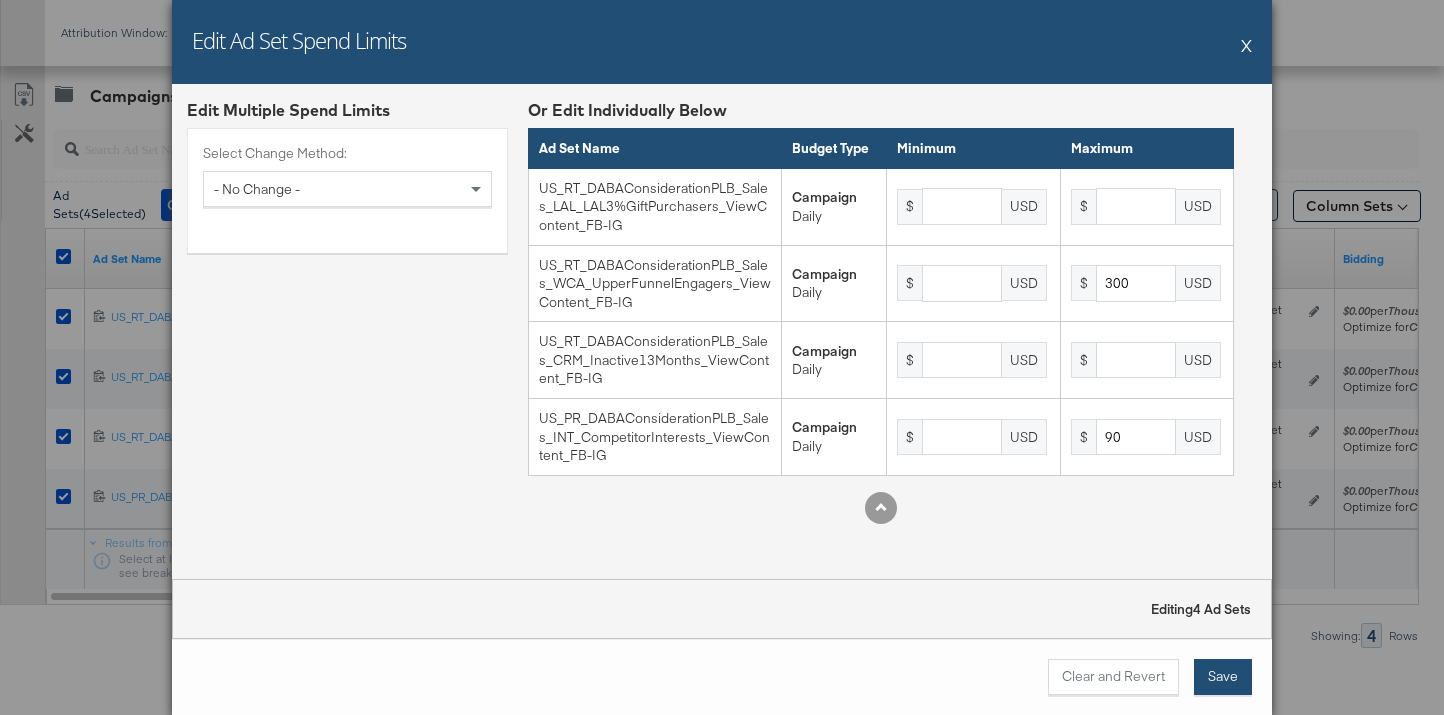 click on "Save" at bounding box center [1223, 677] 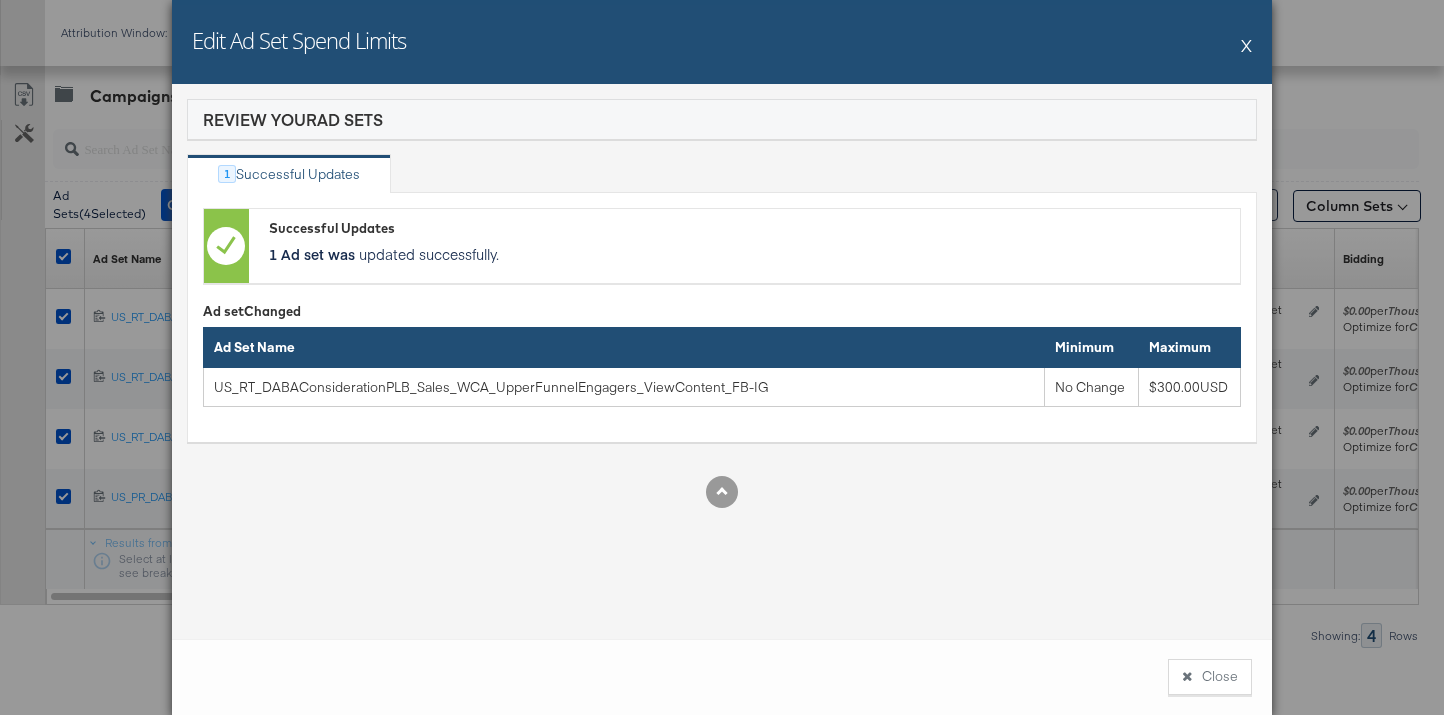 click on "Close" at bounding box center [1210, 677] 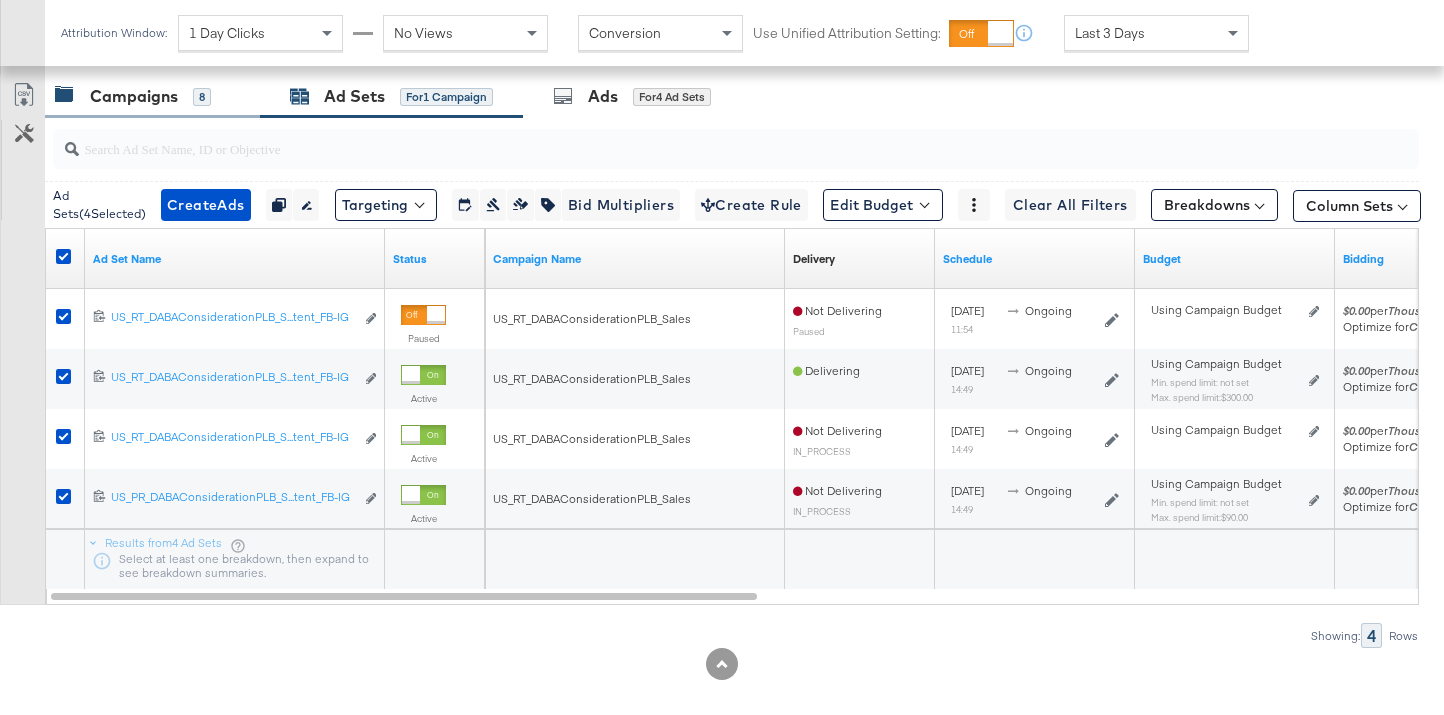 click on "Campaigns" at bounding box center (134, 96) 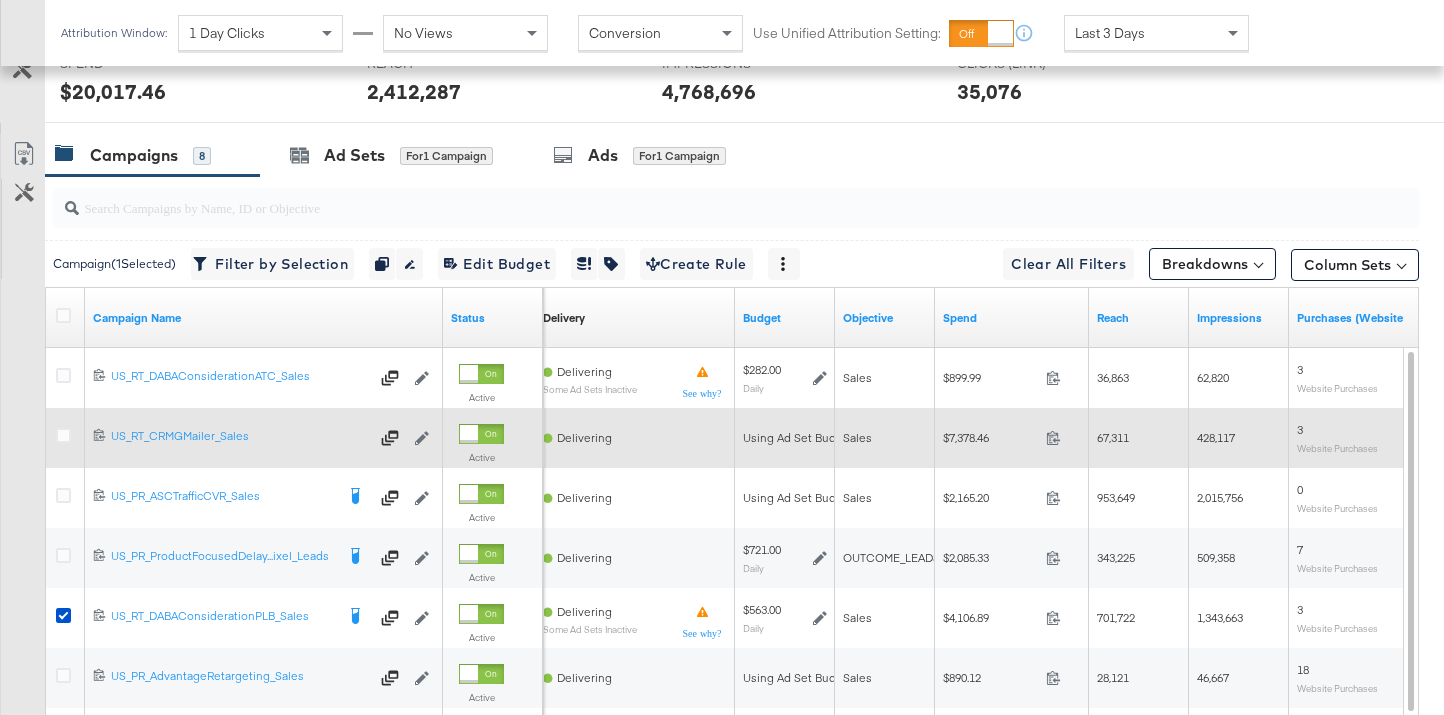 scroll, scrollTop: 831, scrollLeft: 0, axis: vertical 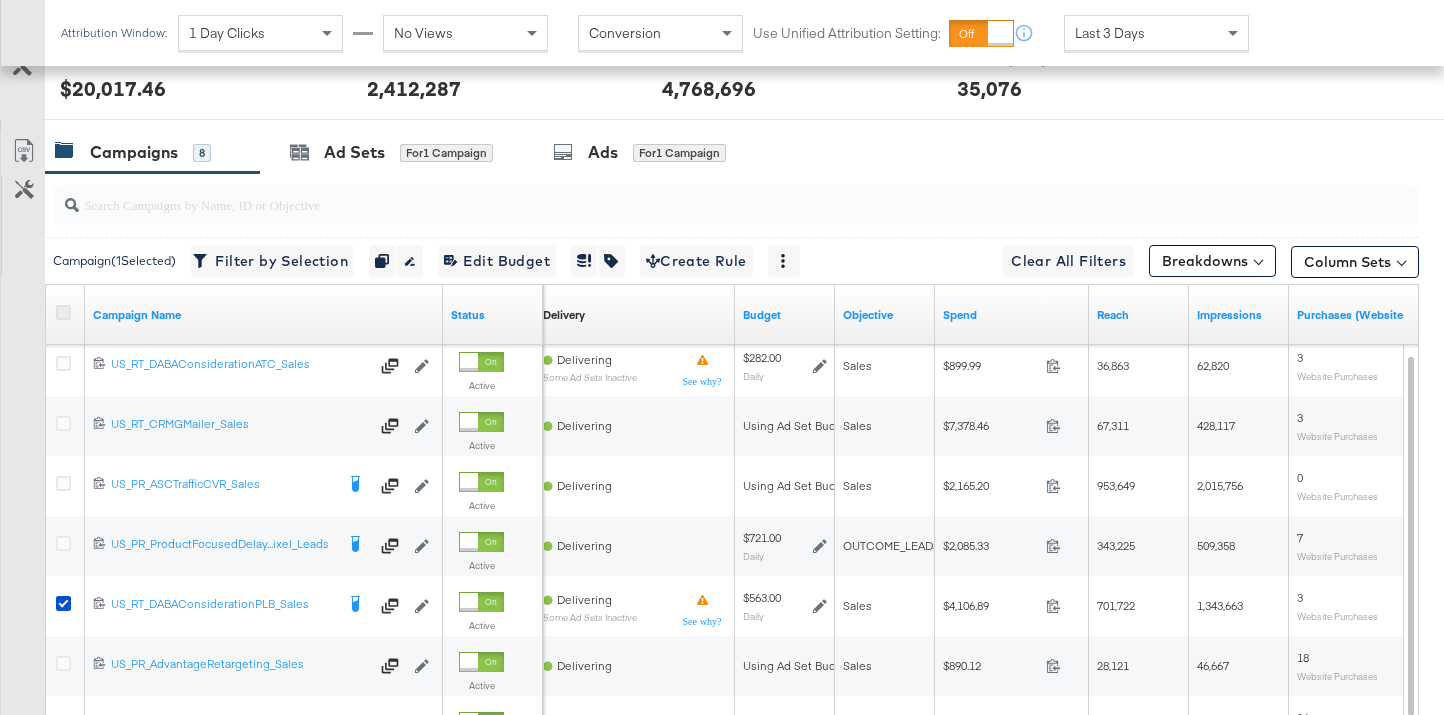 click at bounding box center (63, 312) 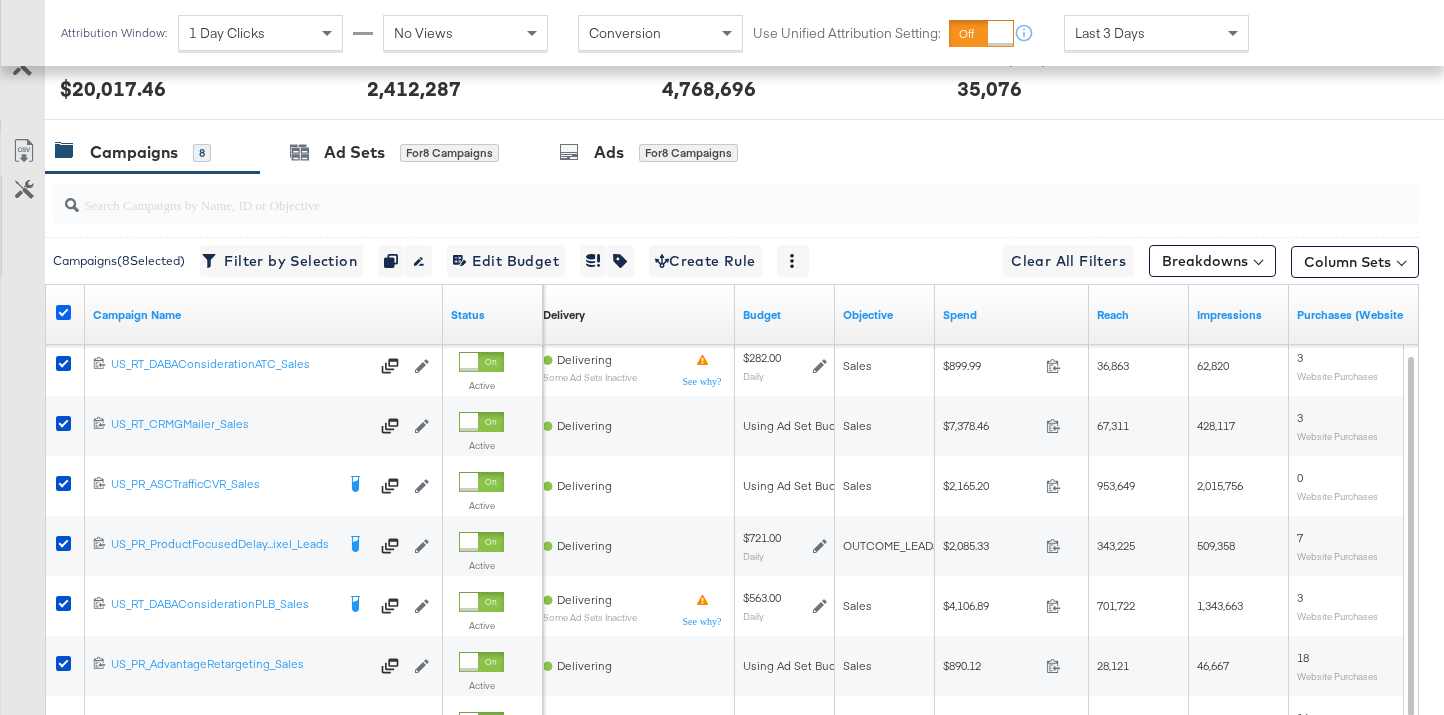 click at bounding box center (63, 312) 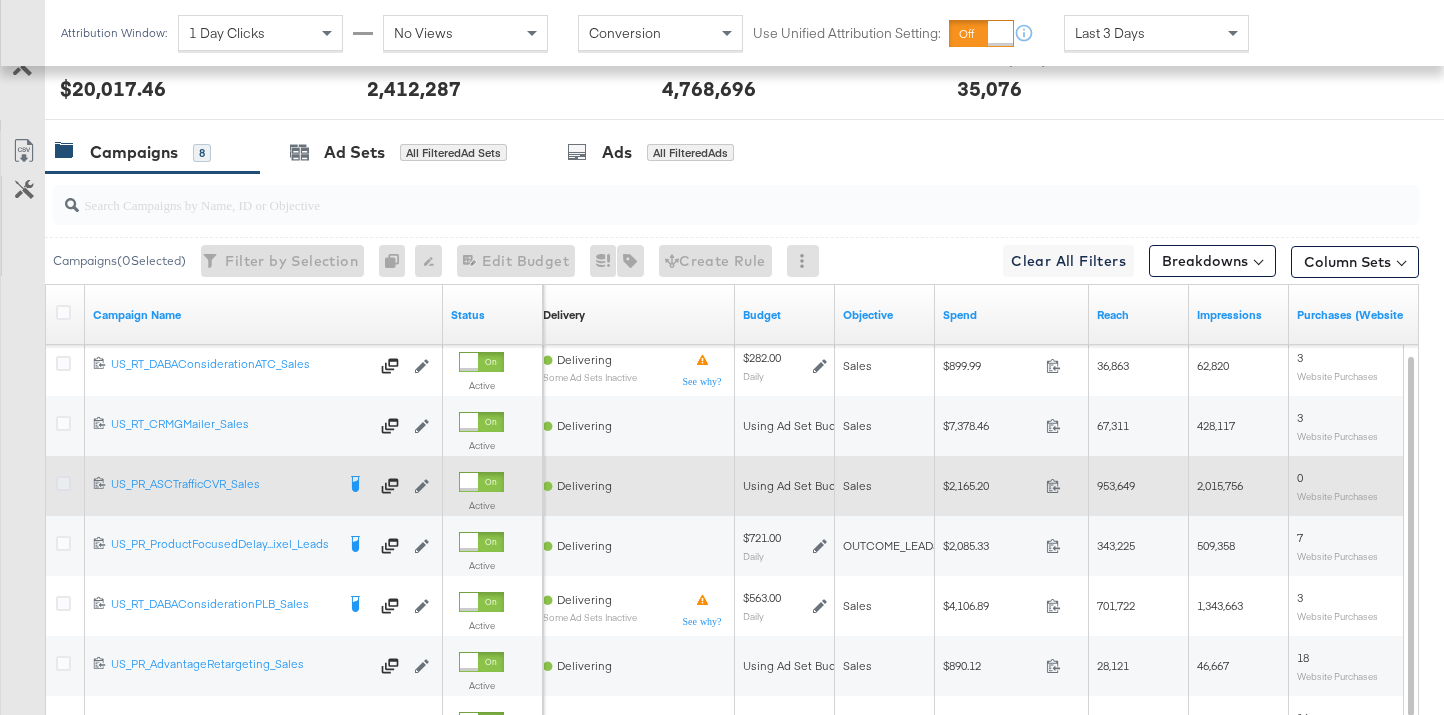 click at bounding box center [63, 483] 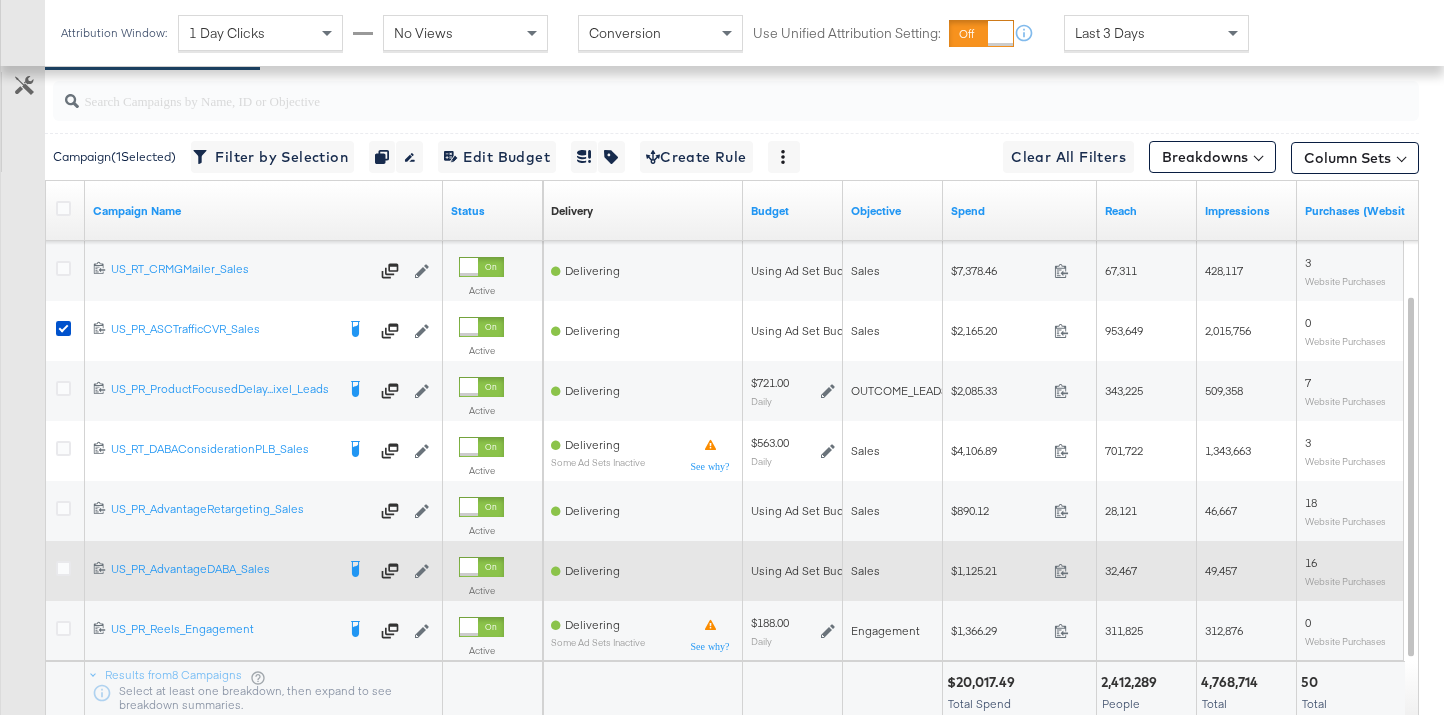scroll, scrollTop: 945, scrollLeft: 0, axis: vertical 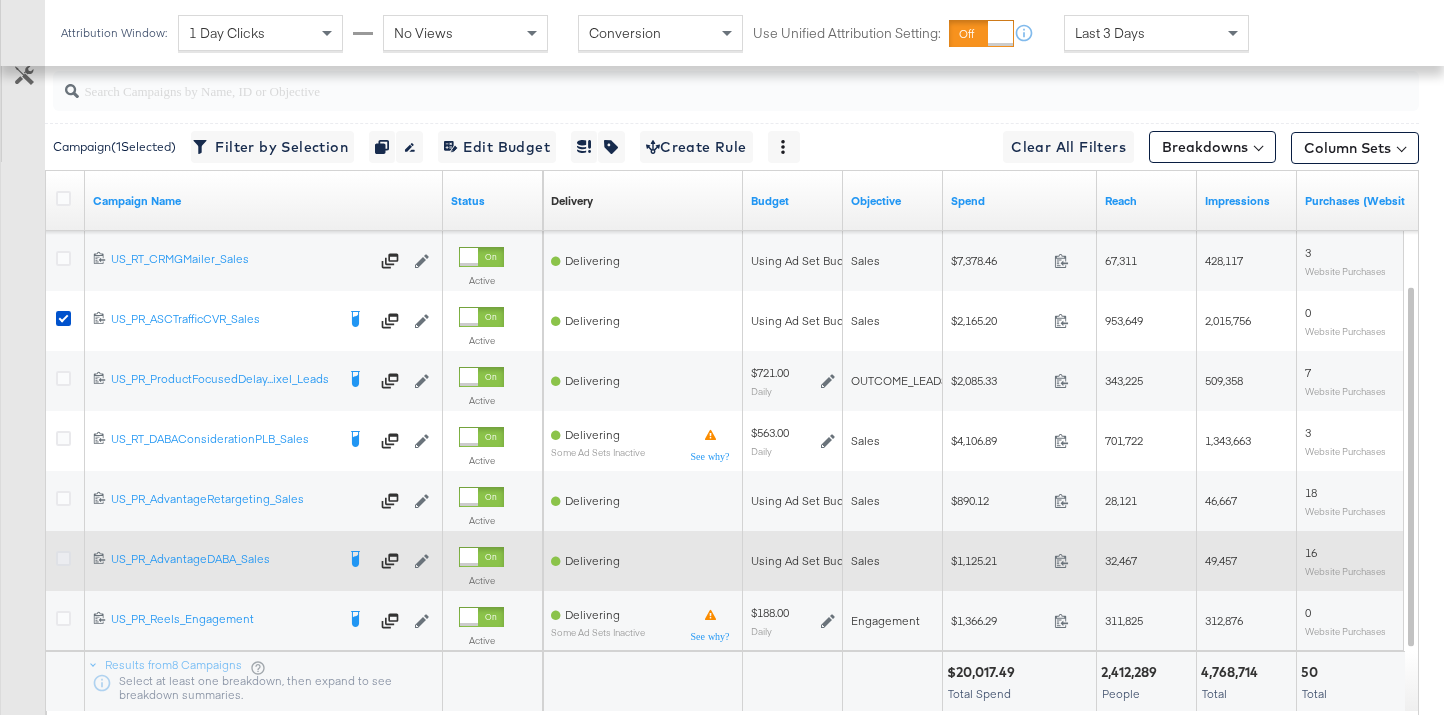 click at bounding box center [63, 558] 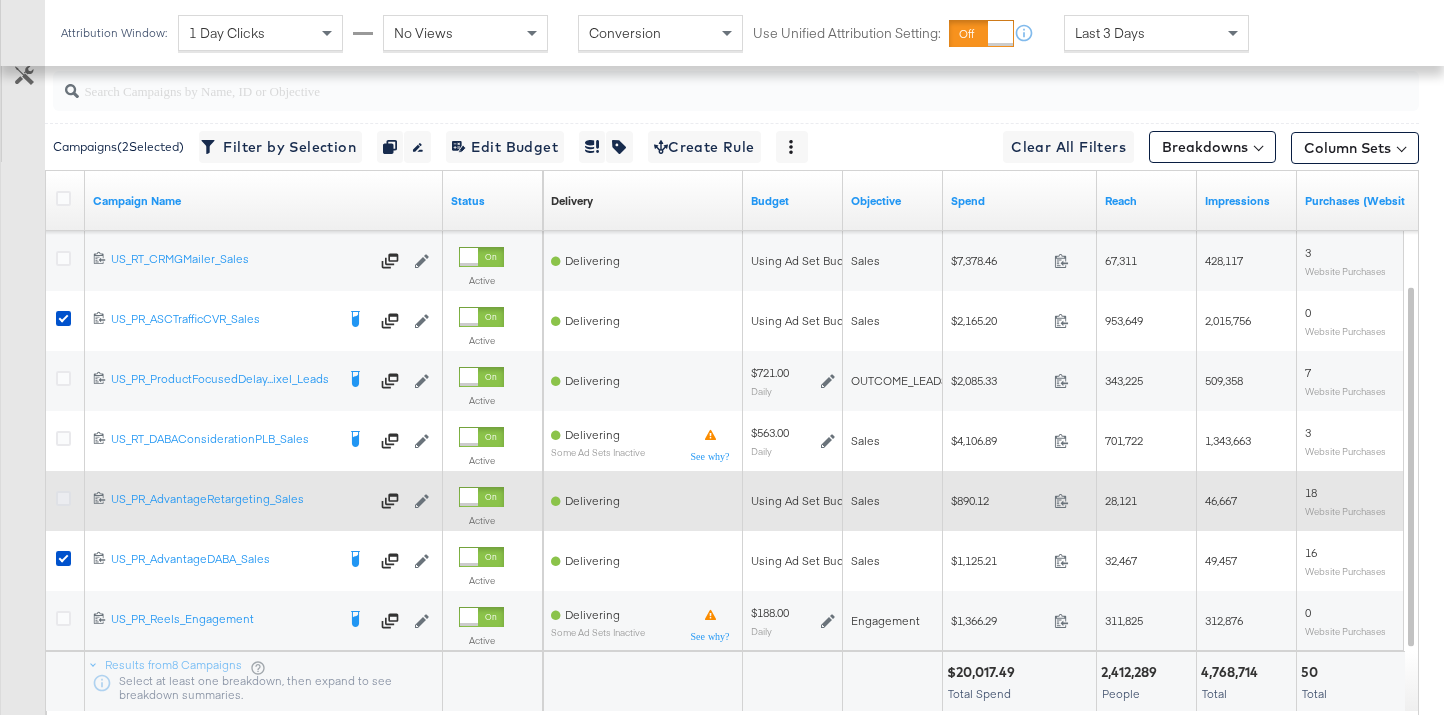 click at bounding box center (63, 498) 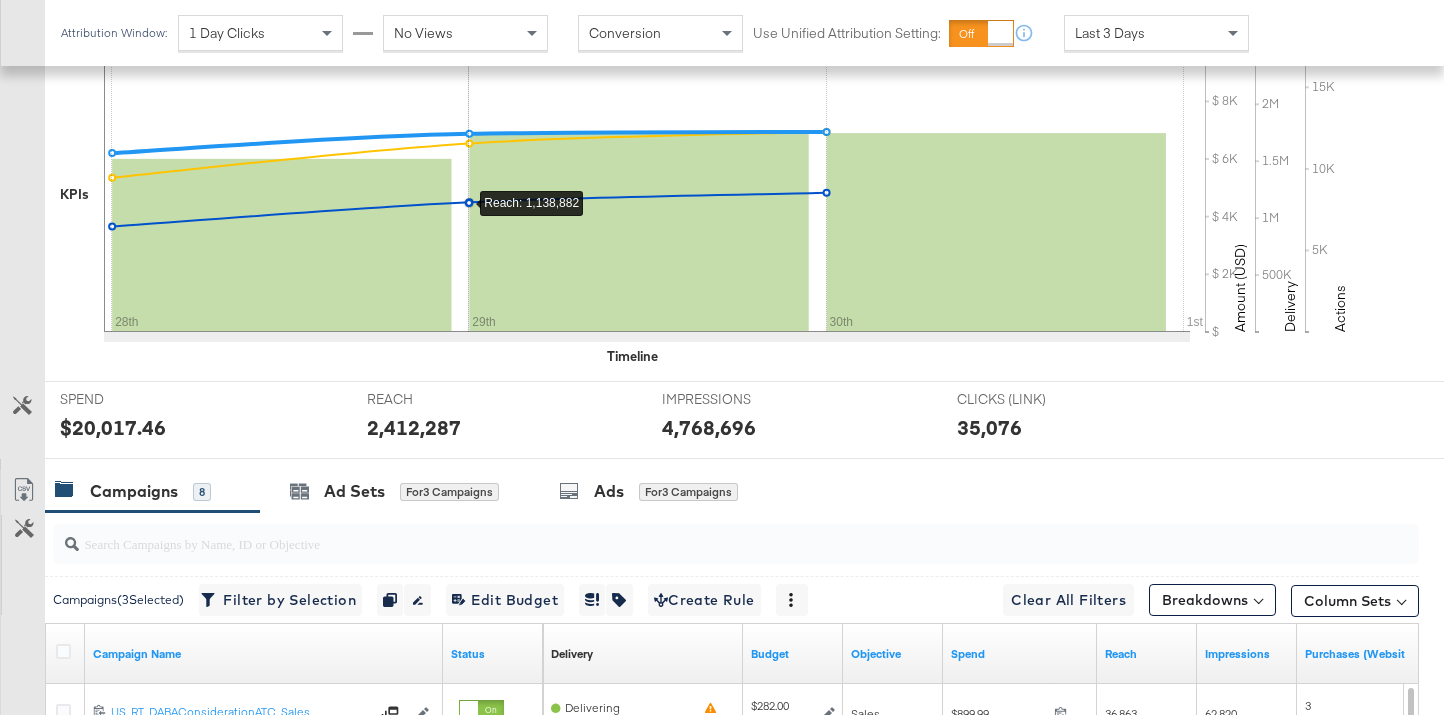 scroll, scrollTop: 550, scrollLeft: 0, axis: vertical 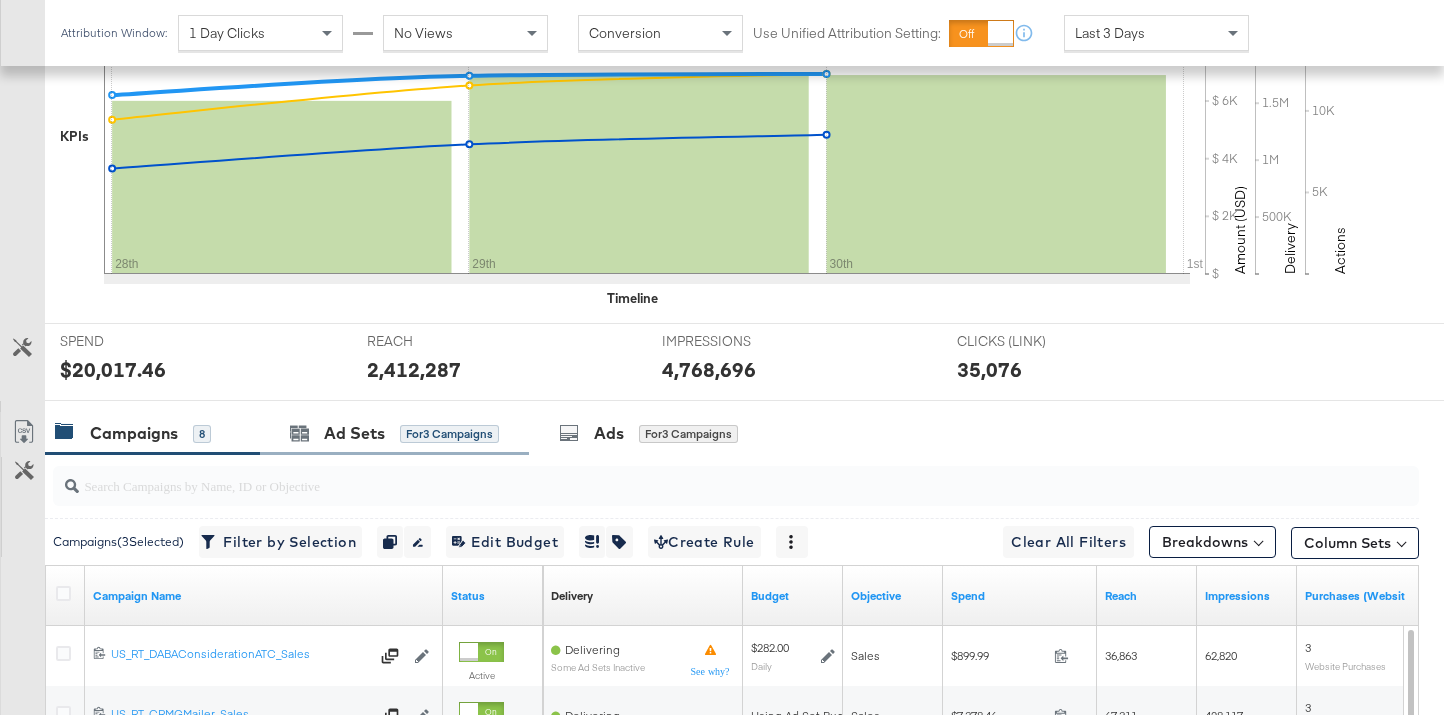 click on "Ad Sets for  3   Campaigns" at bounding box center [394, 433] 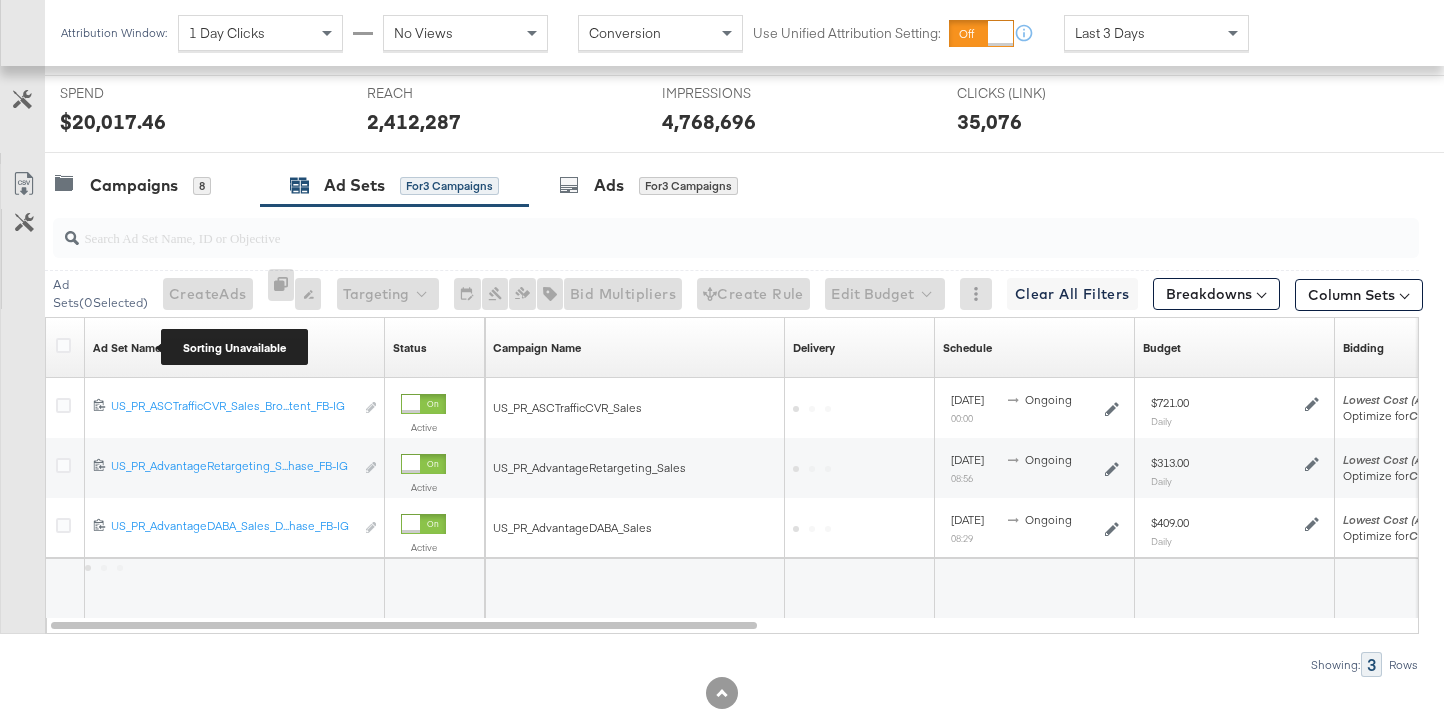 scroll, scrollTop: 801, scrollLeft: 0, axis: vertical 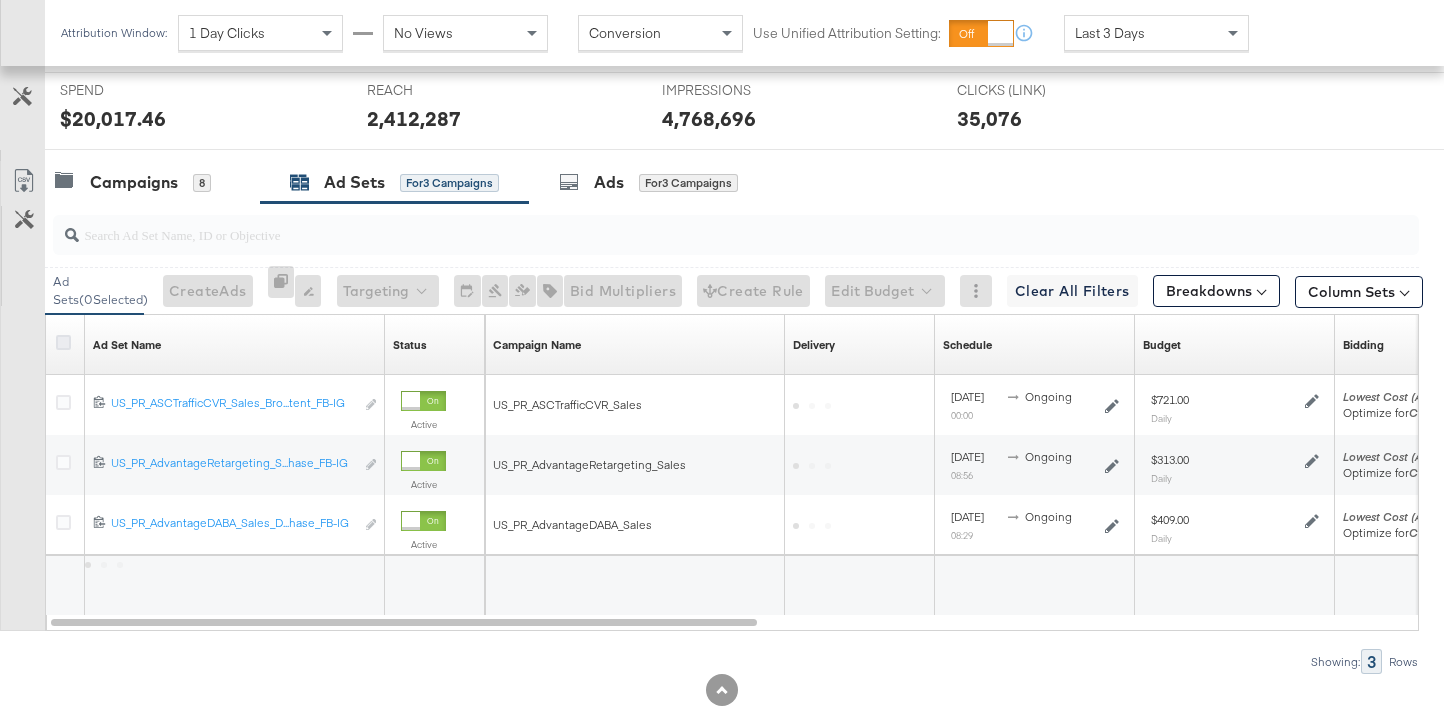 click at bounding box center (63, 342) 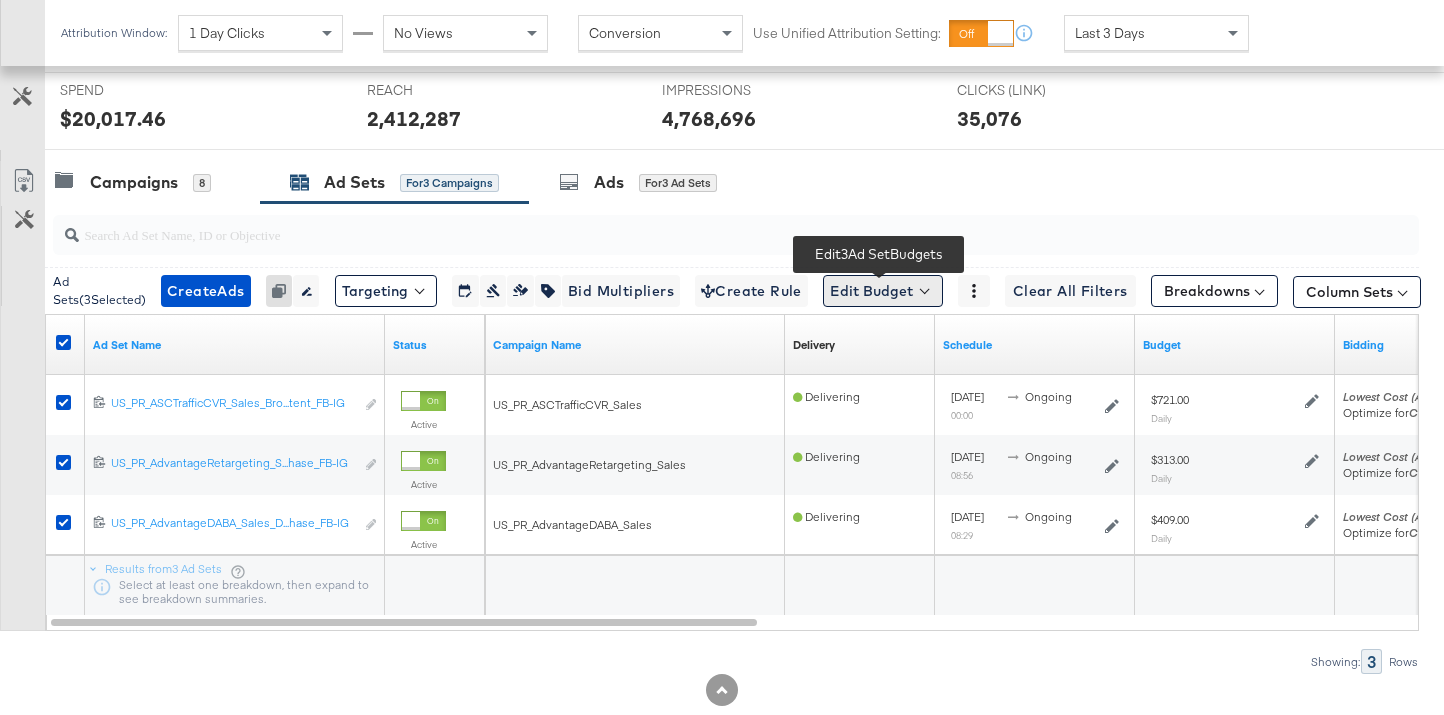 click on "Edit Budget" at bounding box center (883, 291) 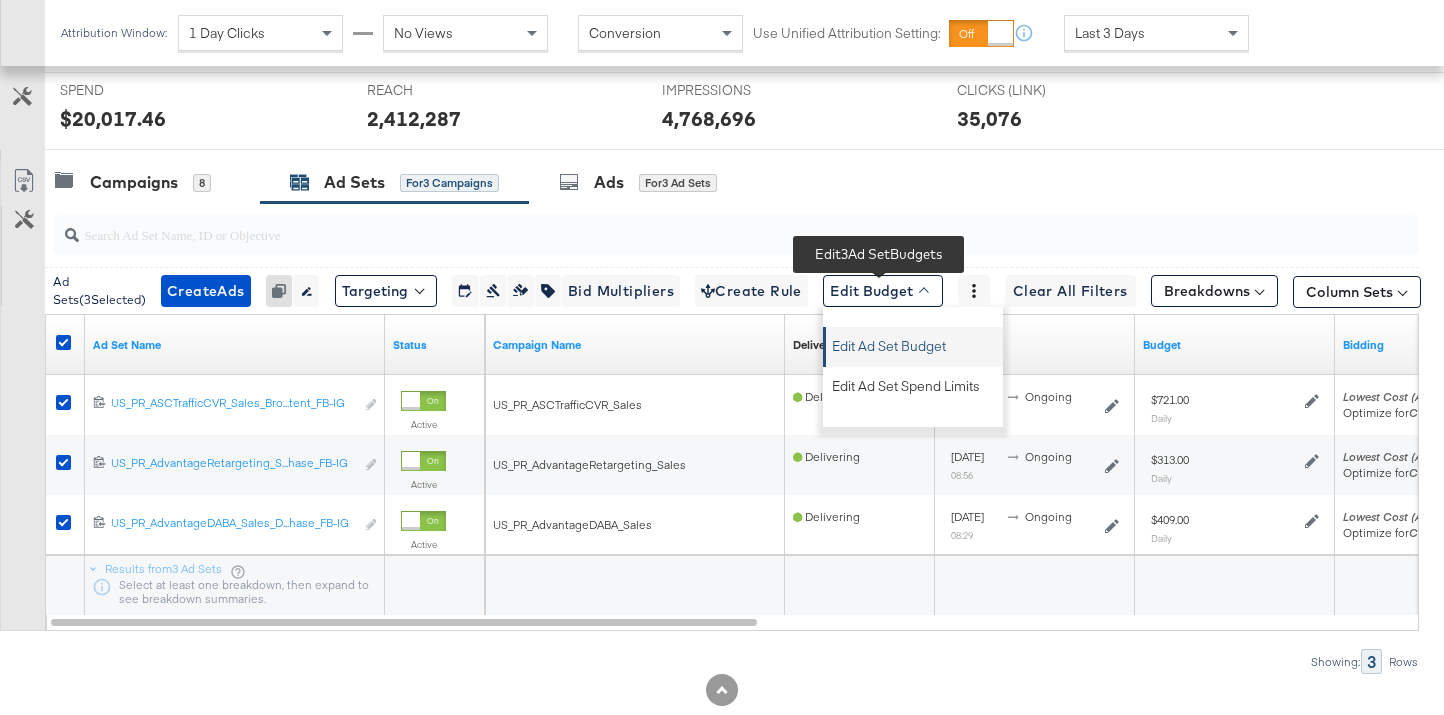 click on "Edit Ad Set Budget" at bounding box center [889, 343] 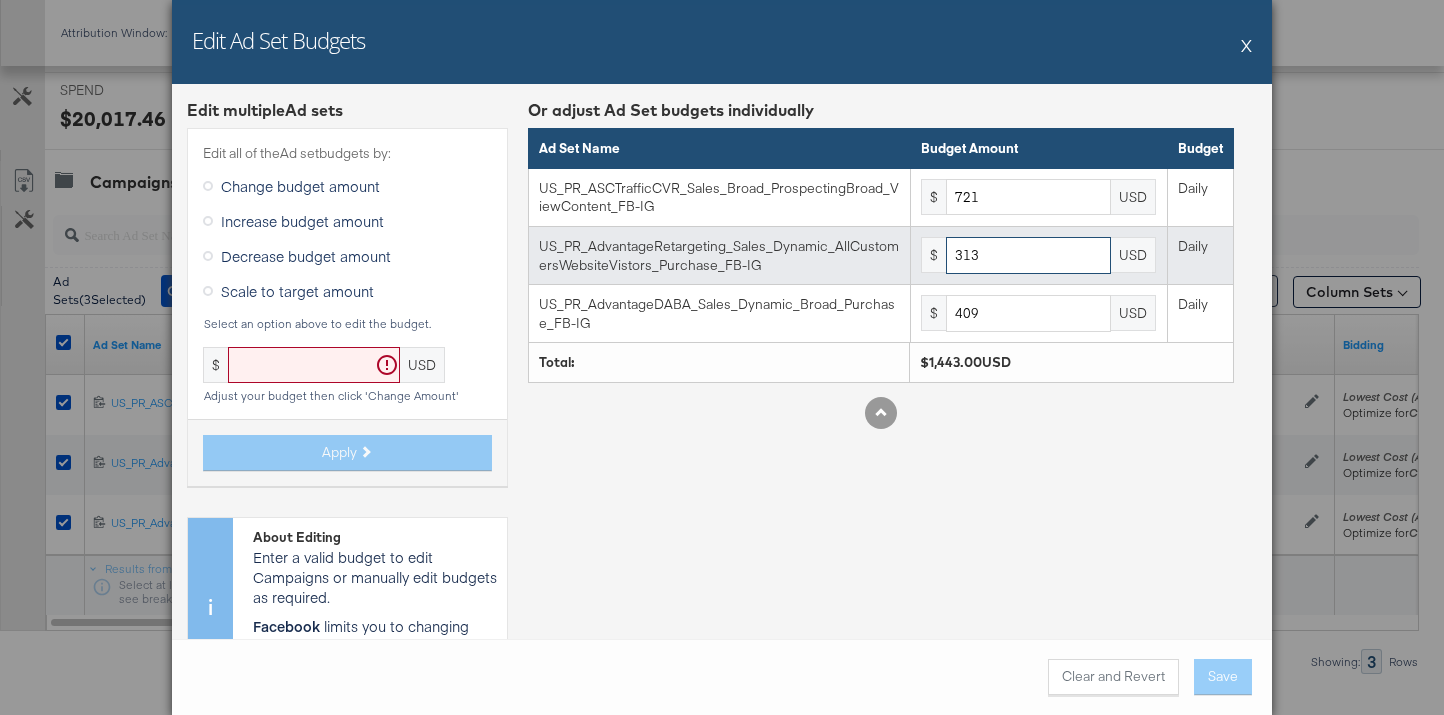 drag, startPoint x: 1036, startPoint y: 249, endPoint x: 1036, endPoint y: 260, distance: 11 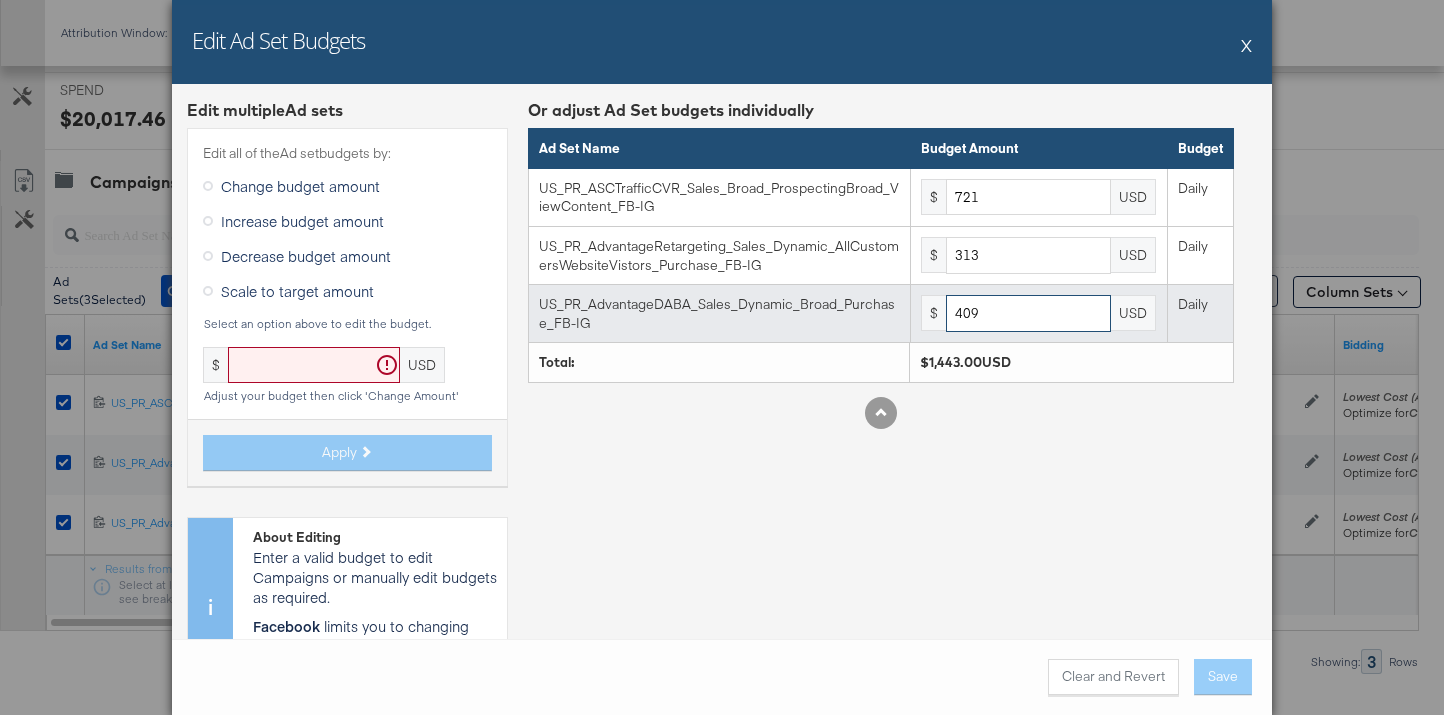 click on "409" at bounding box center [1028, 313] 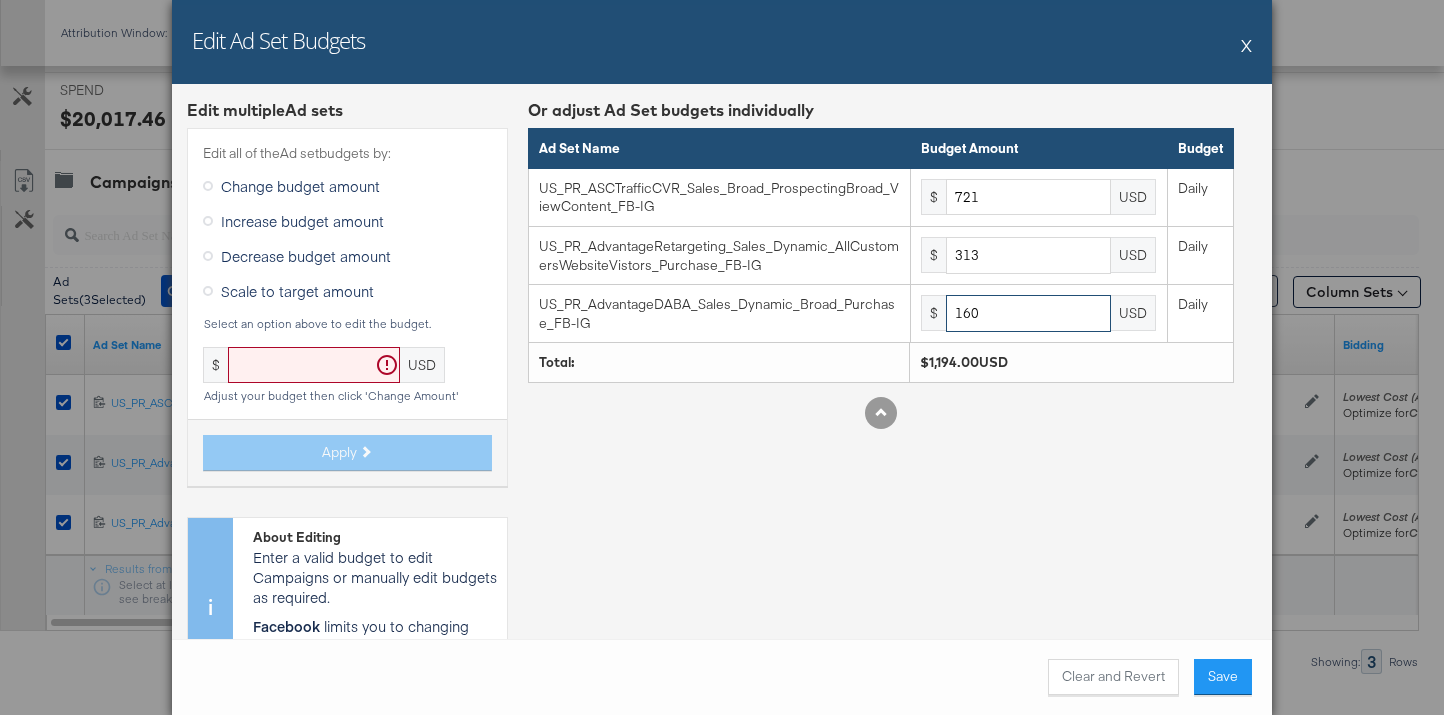 type on "160" 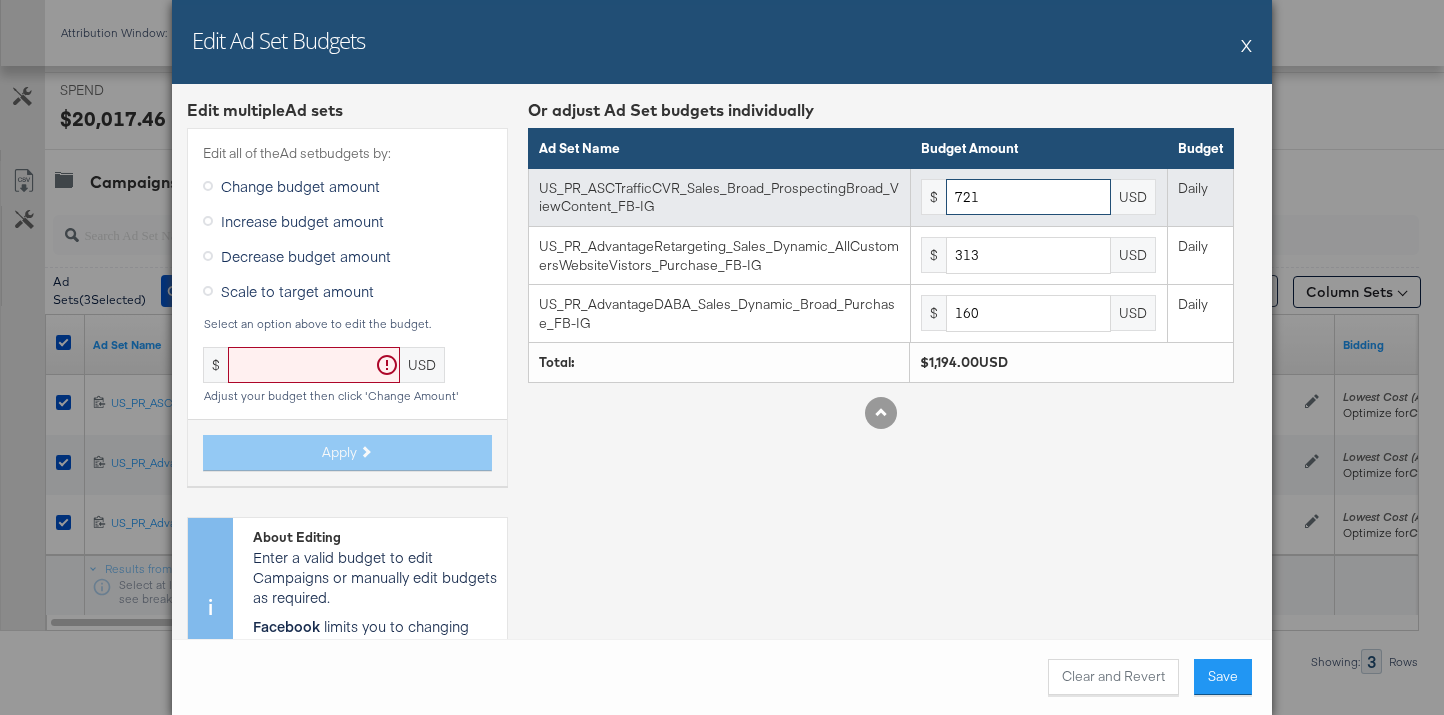 click on "721" at bounding box center (1028, 197) 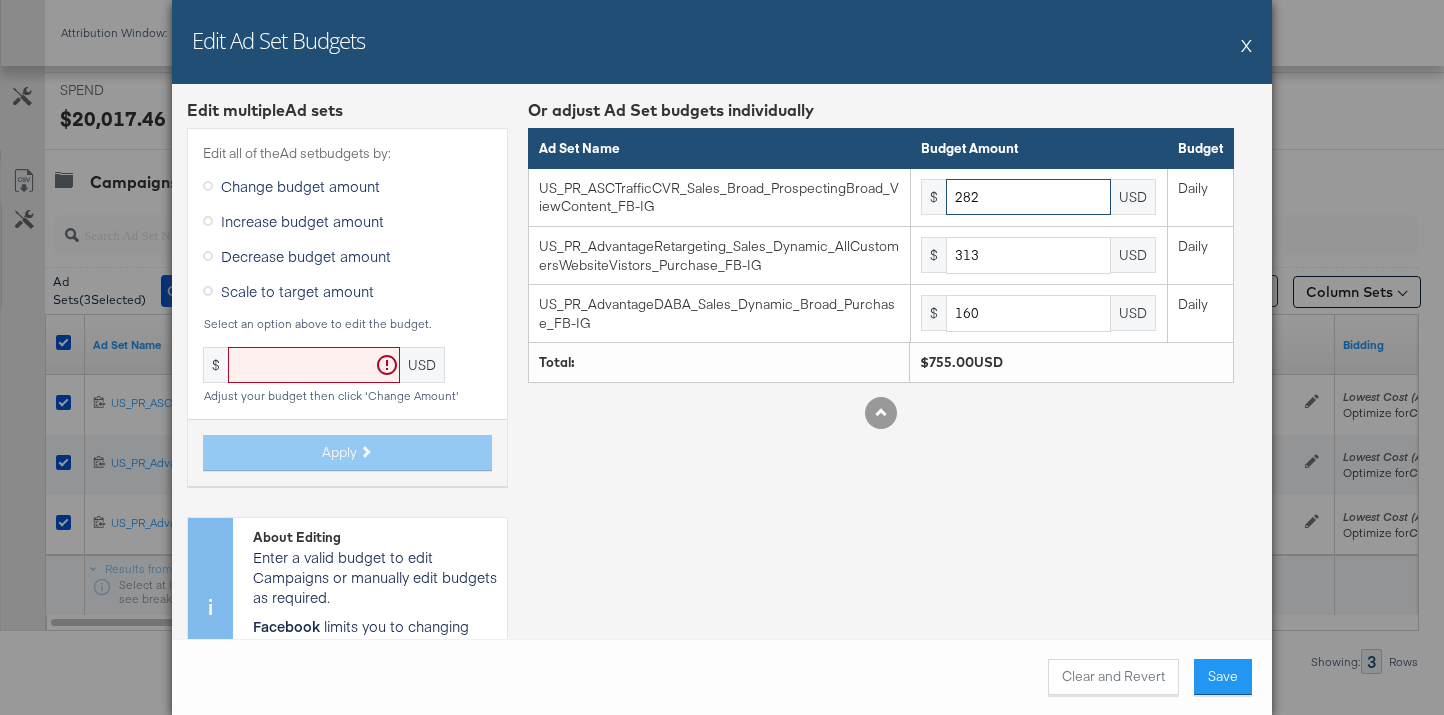 type on "282" 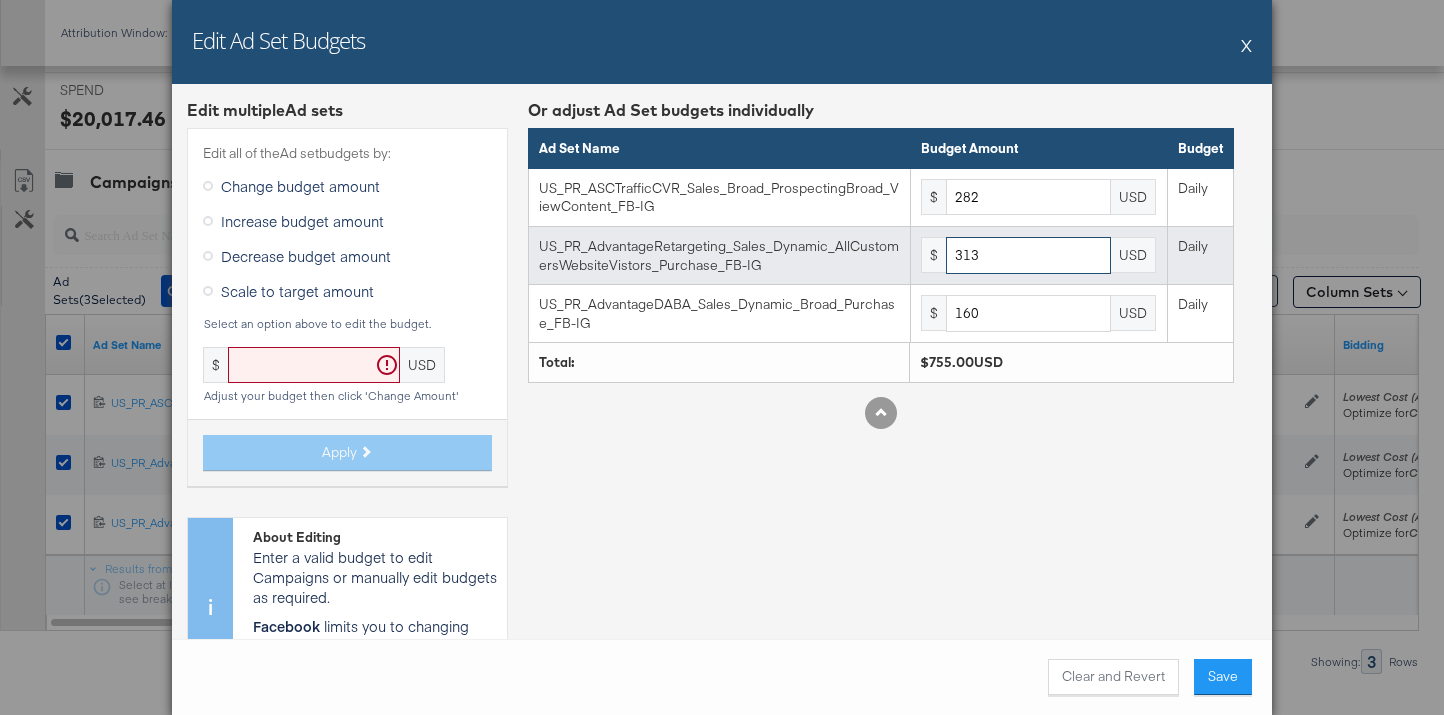 click on "313" at bounding box center (1028, 255) 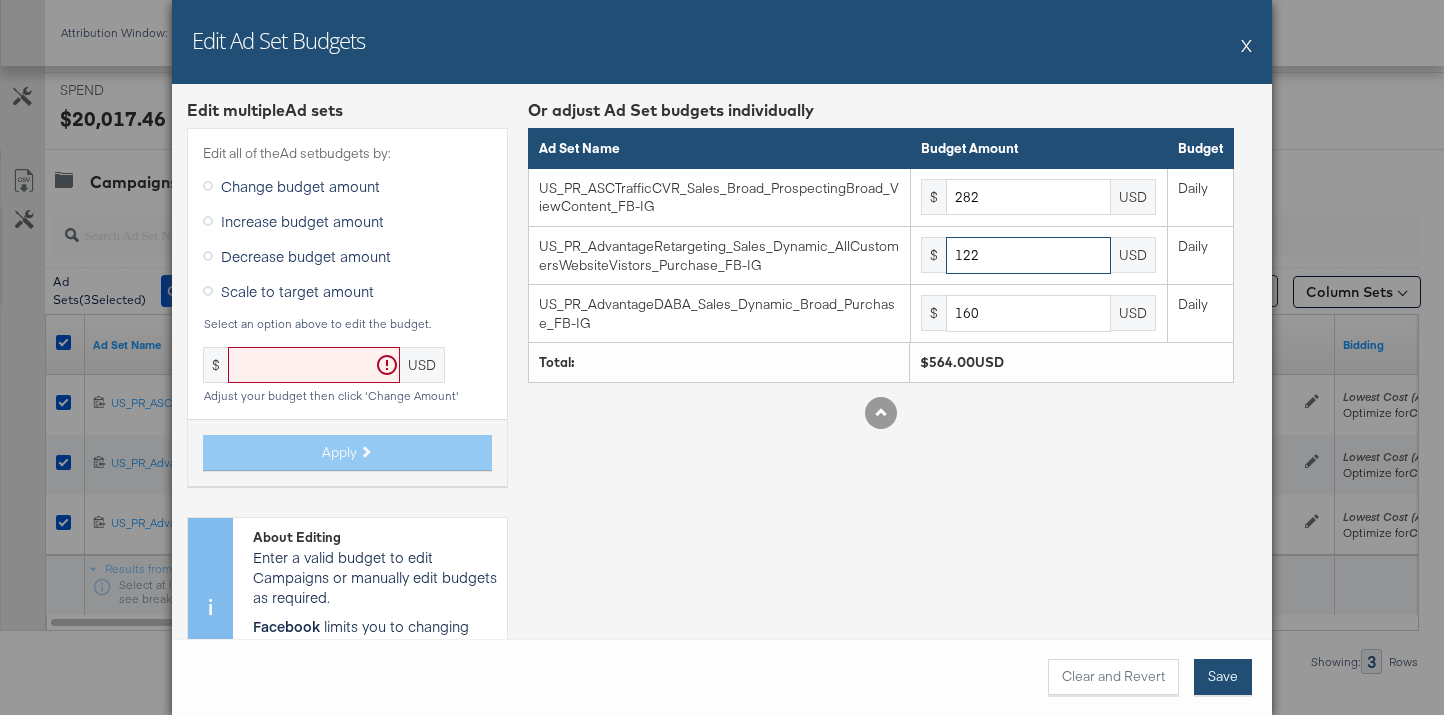 type on "122" 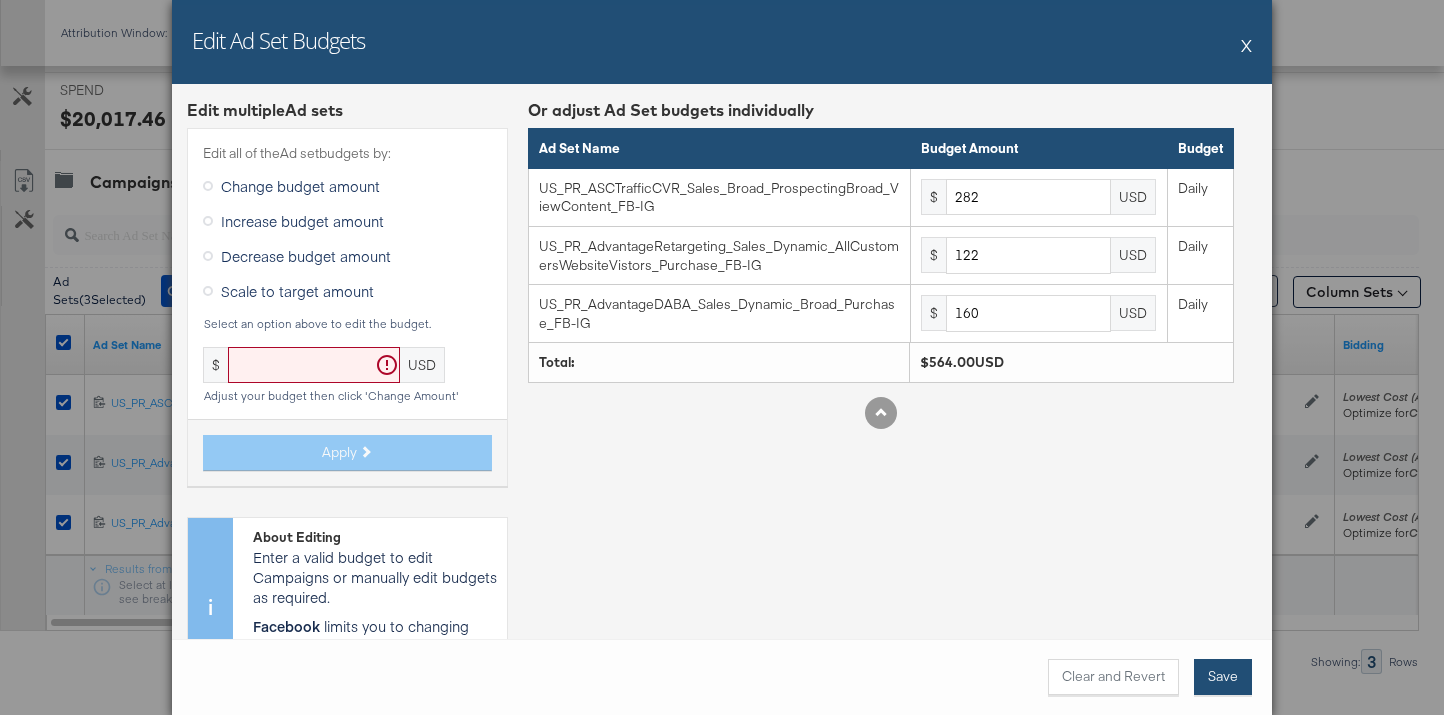 click on "Save" at bounding box center (1223, 677) 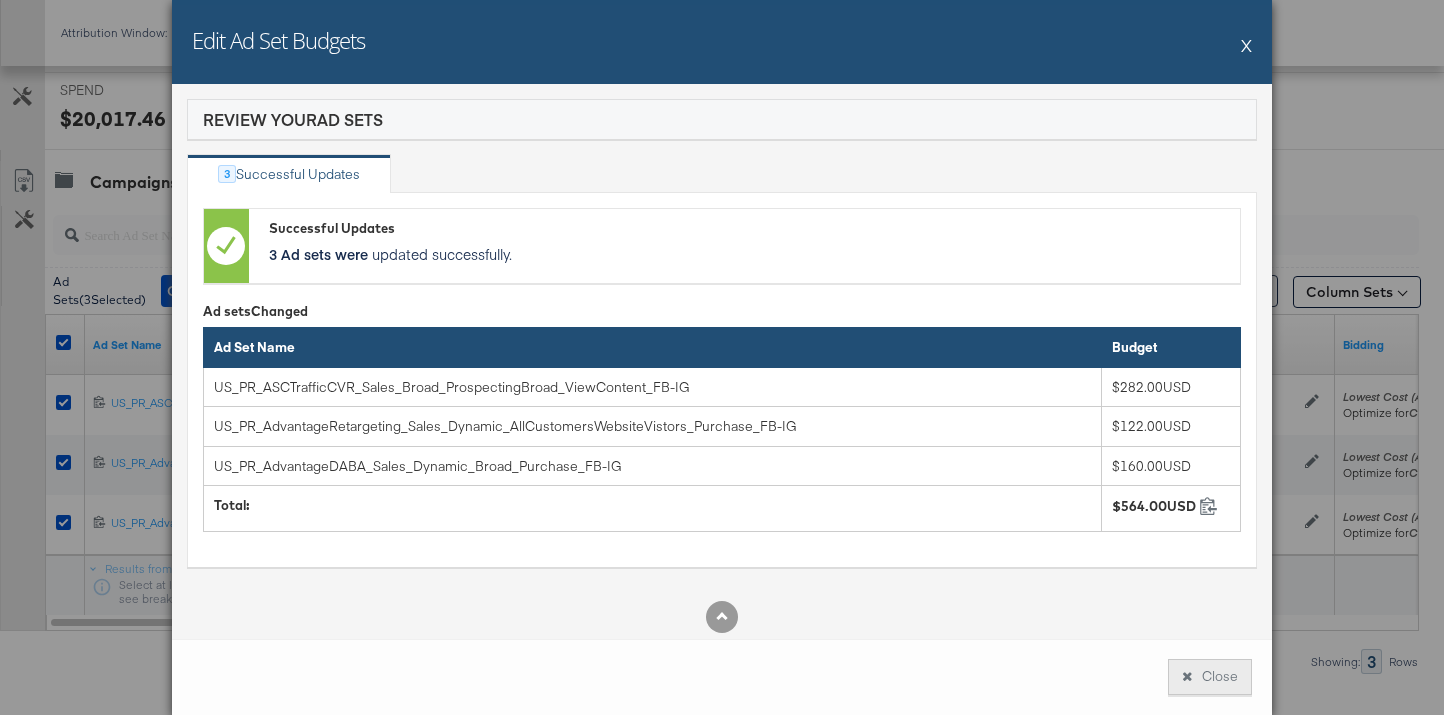 click on "Close" at bounding box center [1210, 677] 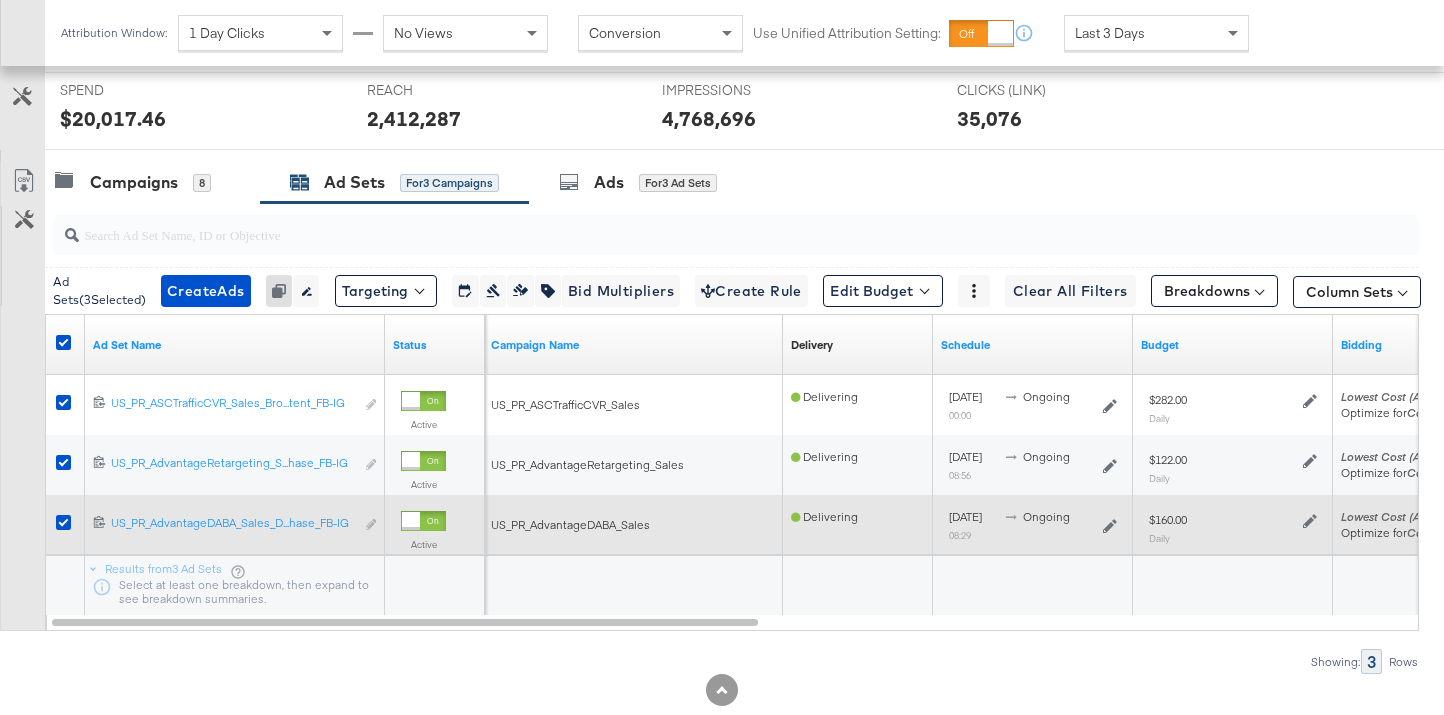scroll, scrollTop: 0, scrollLeft: 0, axis: both 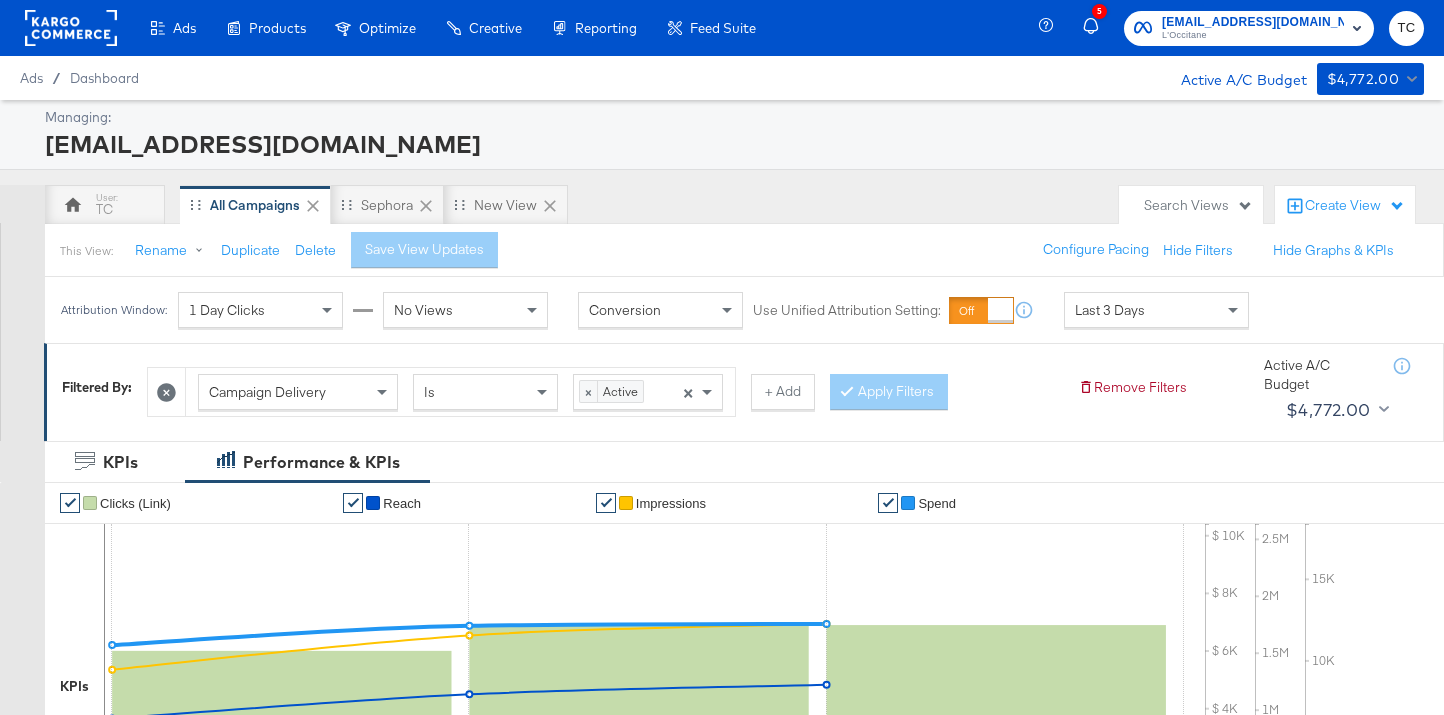 click on "social@us.loccitane.com" at bounding box center [1253, 22] 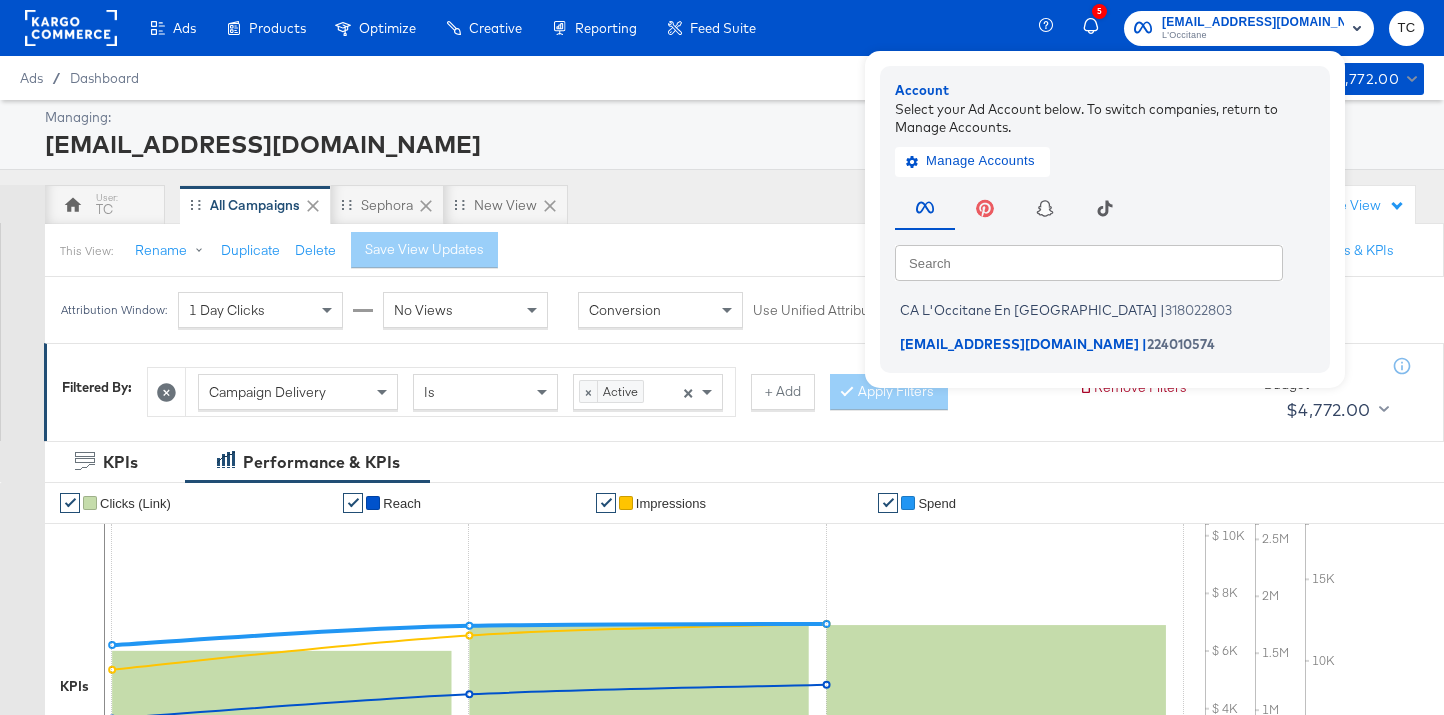 click on "Managing: social@us.loccitane.com TC All Campaigns Sephora New View Search Views   Create View This View: Rename Duplicate Delete Save View Updates Configure Pacing Hide Filters Hide Graphs & KPIs Attribution Window:  1 Day Clicks No Views Conversion Use Unified Attribution Setting: If you set use unified attribution setting, your query's conversion metric attribution and campaign optimization will use the attribution setting of the ad object(s) being queried — a single period of time during which conversions are credited to ads and used to inform campaign optimization. Last 3 Days Filtered By: Campaign Delivery Is × Active   × + Add   Apply Filters Remove Filters Active A/C Budget $4,772.00 KPIs Performance & KPIs Customize KPIs ✔ Clicks (Link) ✔ Reach ✔ Impressions ✔ Spend KPIs Sun, Jun 29th '25 Reach: 1,138,882 28th 29th 30th 1st $  $ 2K $ 4K $ 6K $ 8K $ 10K Amount (USD) 500K 1M 1.5M 2M 2.5M Delivery 5K 10K 15K Actions Timeline SPEND SPEND $20,017.46 REACH REACH 2,412,287 IMPRESSIONS 35,076" at bounding box center (722, 831) 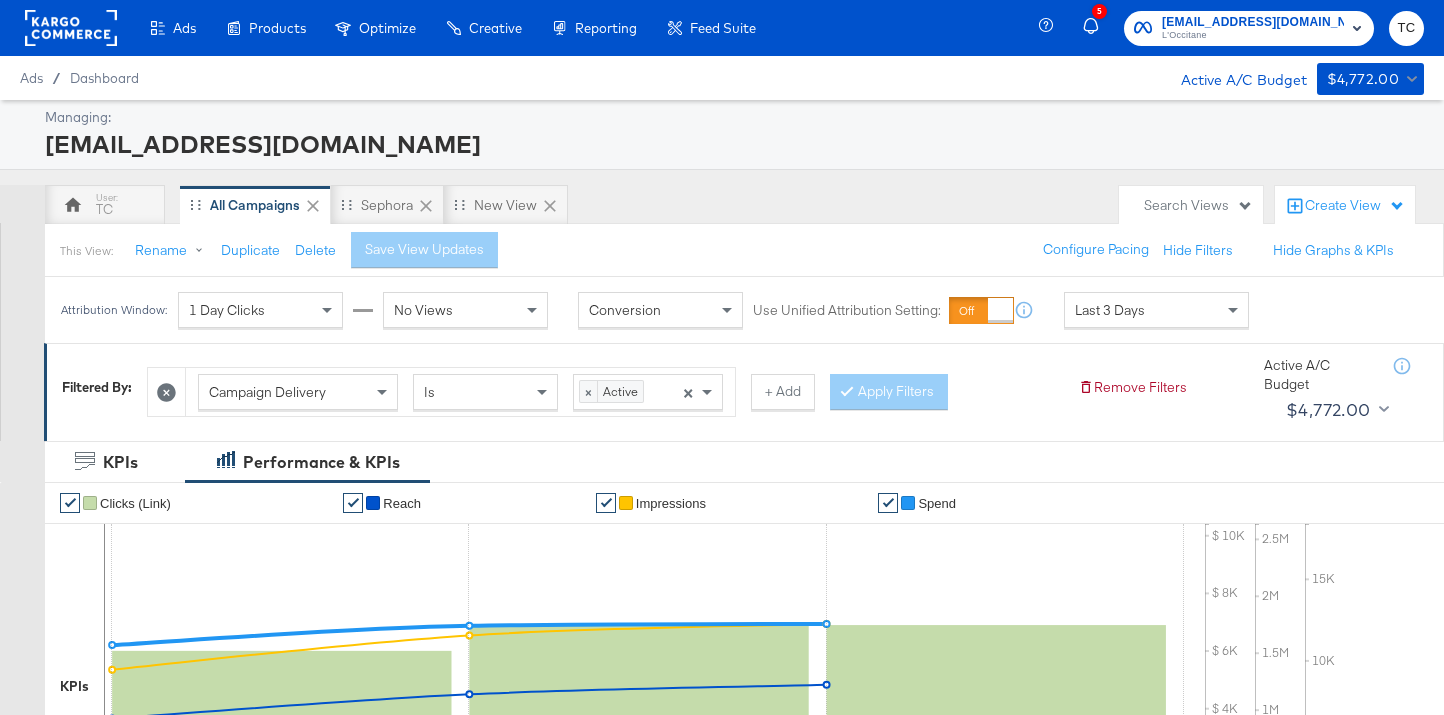 scroll, scrollTop: 848, scrollLeft: 0, axis: vertical 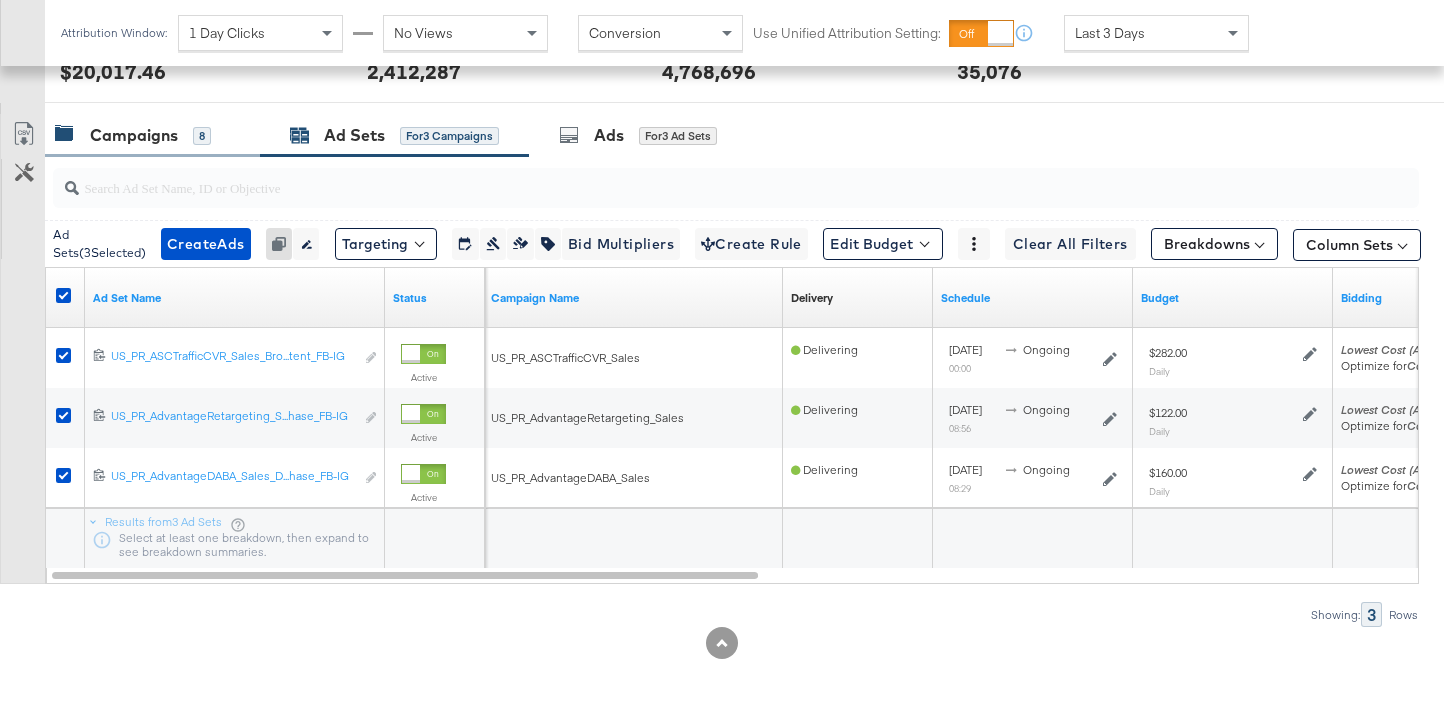 click on "Campaigns 8" at bounding box center (133, 135) 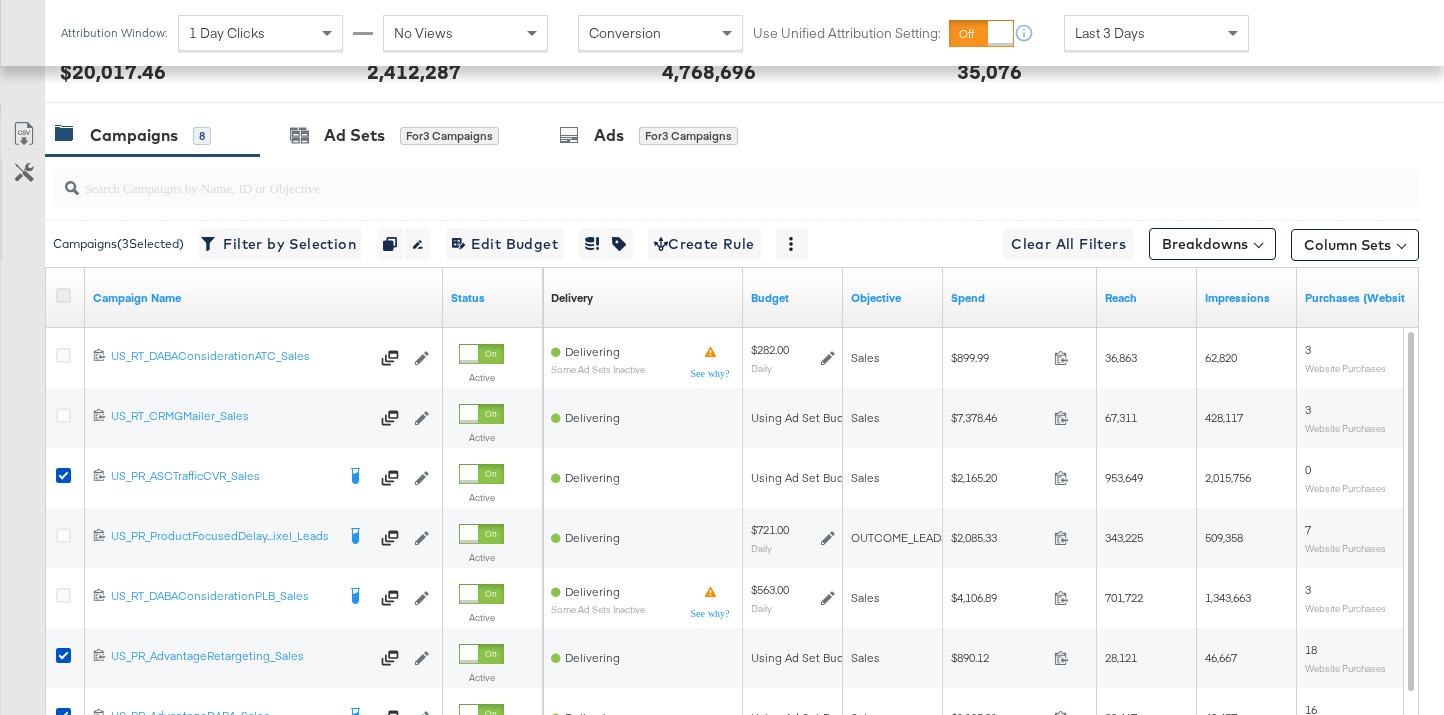 click at bounding box center (66, 298) 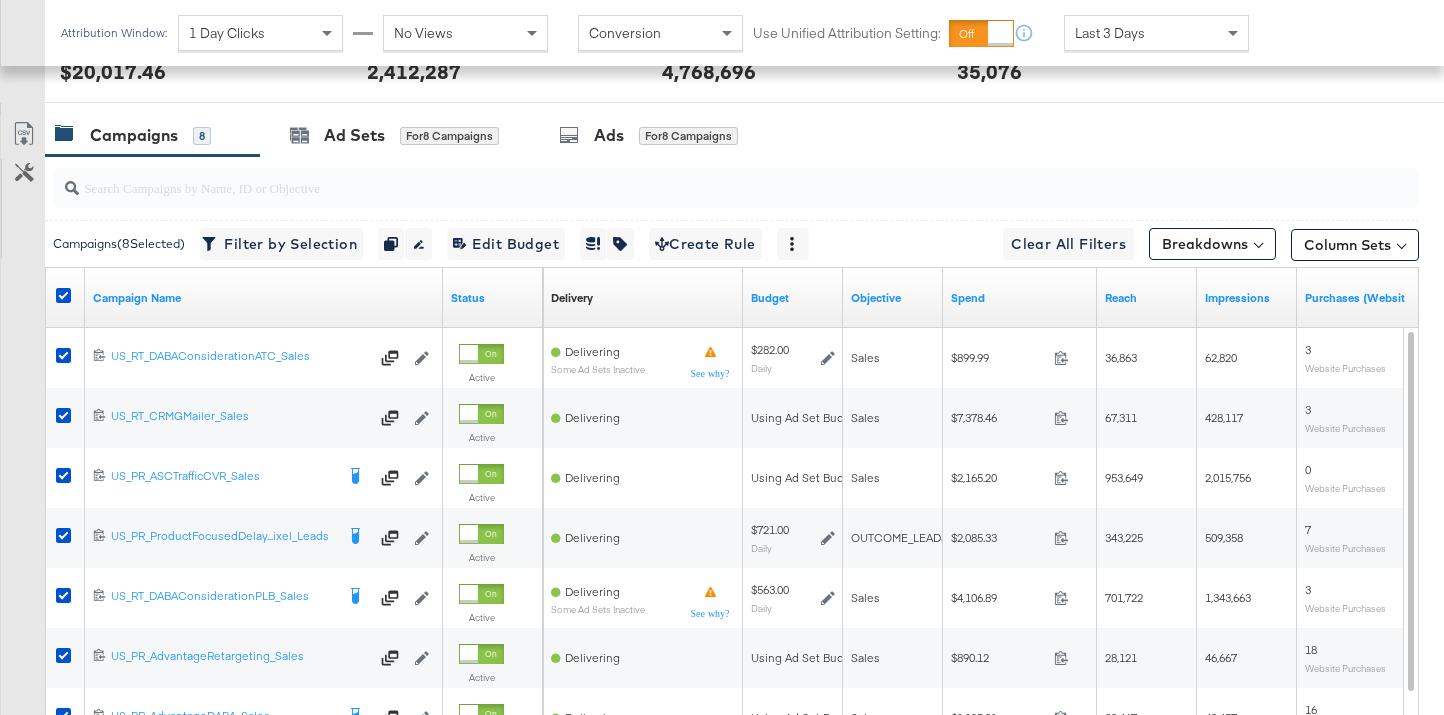 click at bounding box center [66, 298] 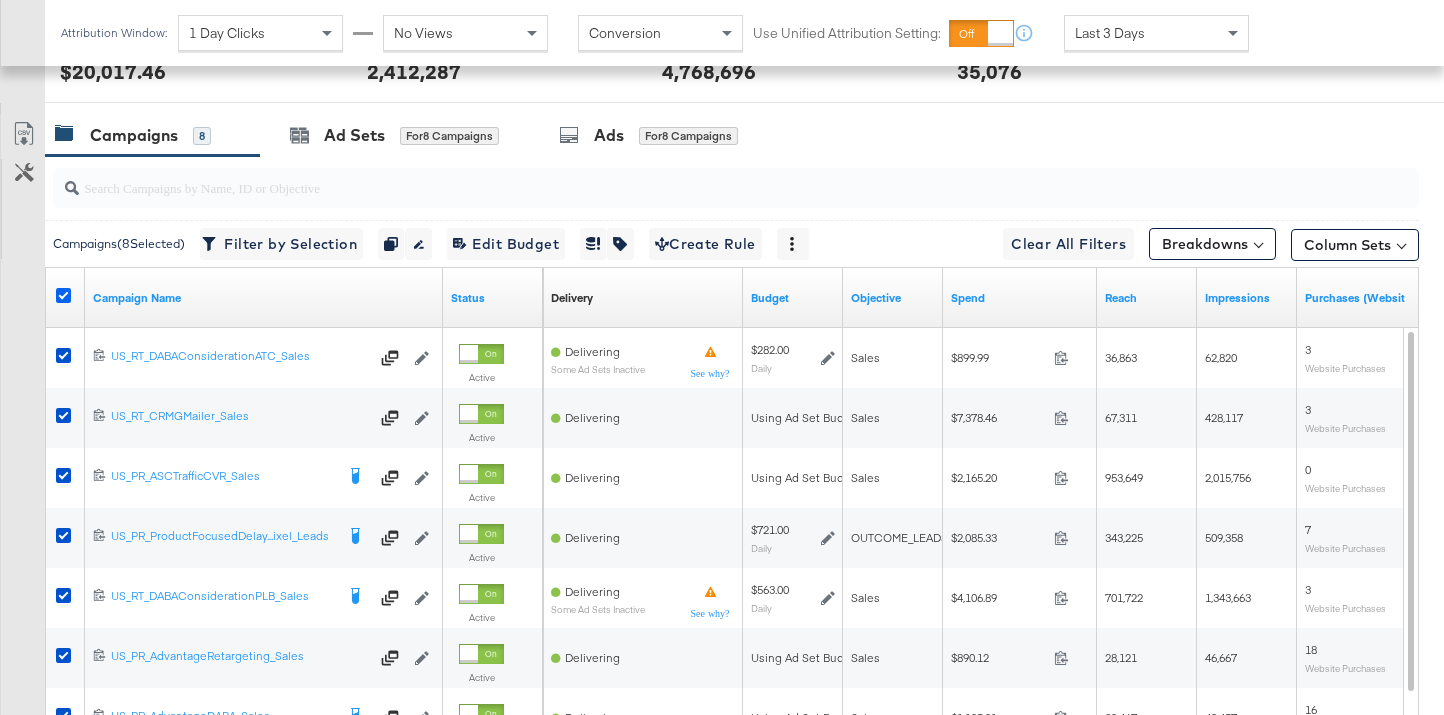 click at bounding box center [63, 295] 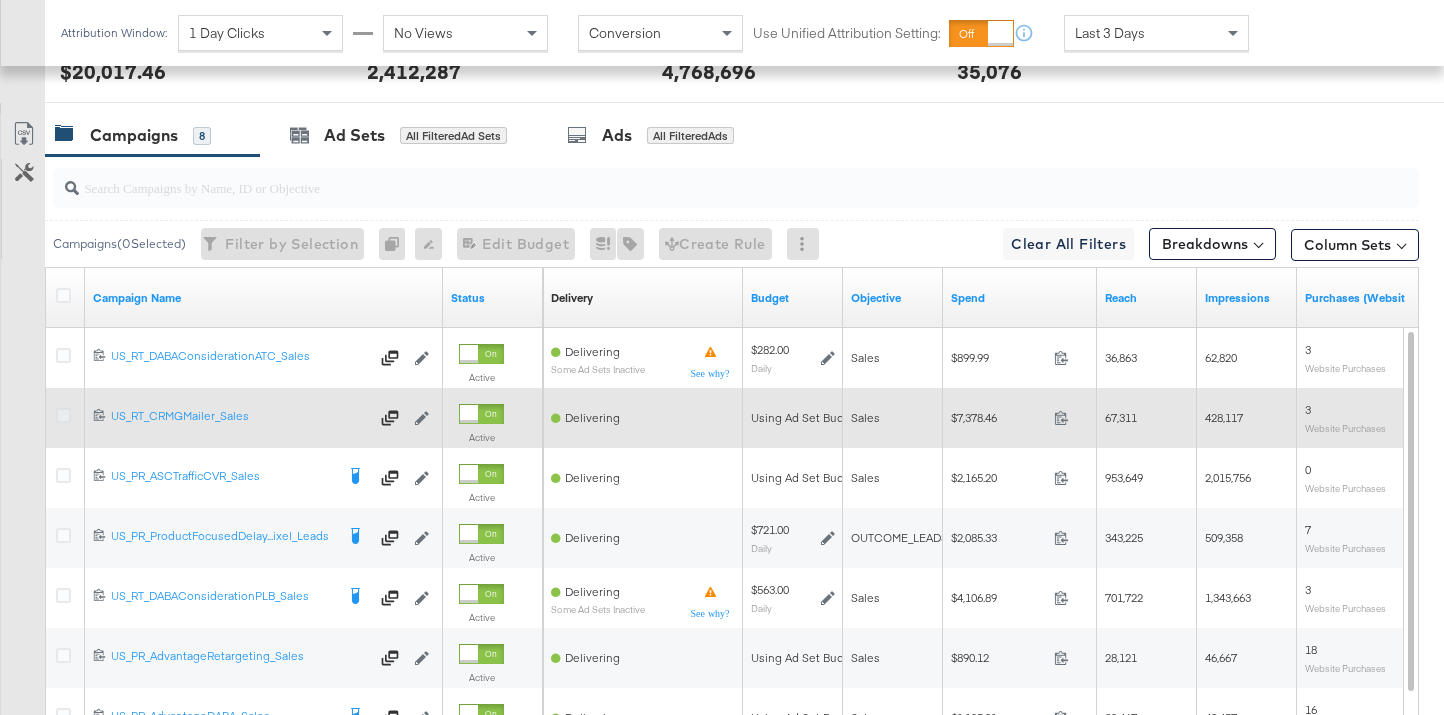 click at bounding box center [63, 415] 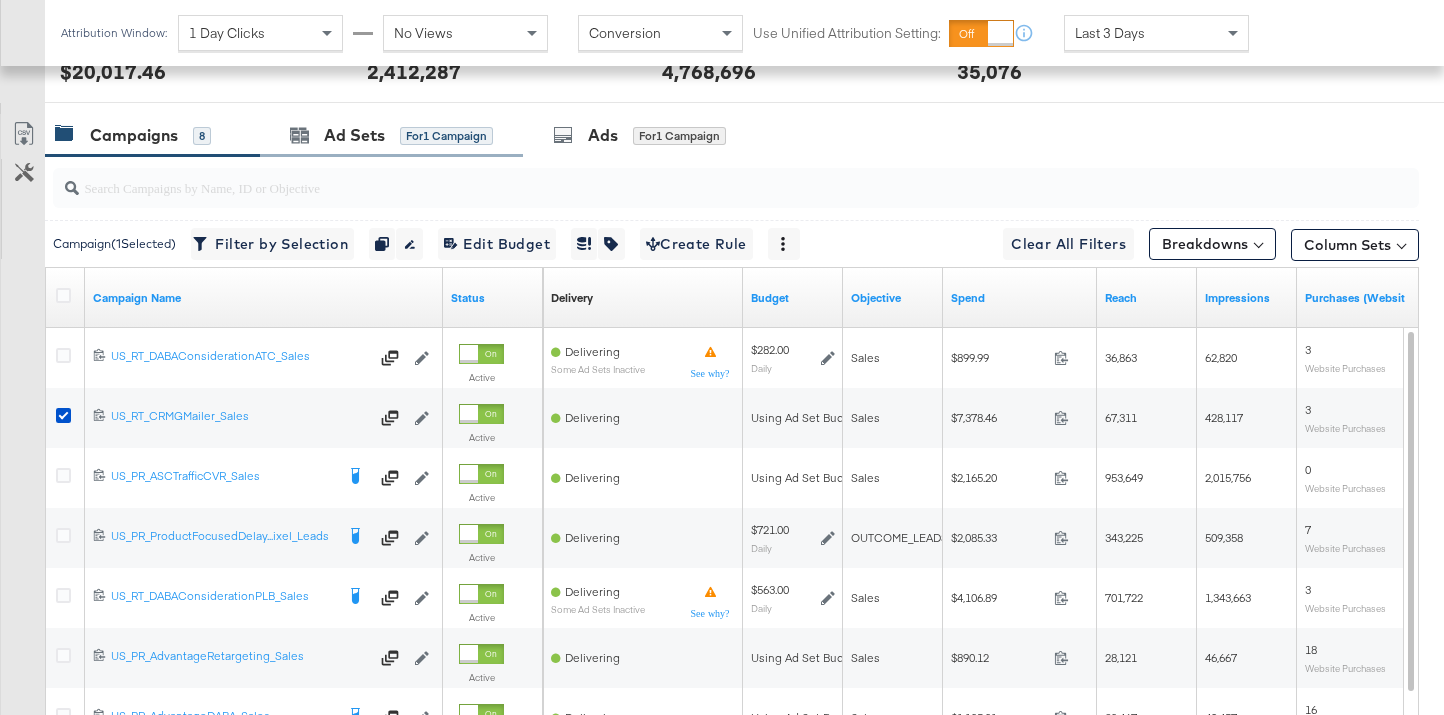 click on "Ad Sets for  1   Campaign" at bounding box center (391, 135) 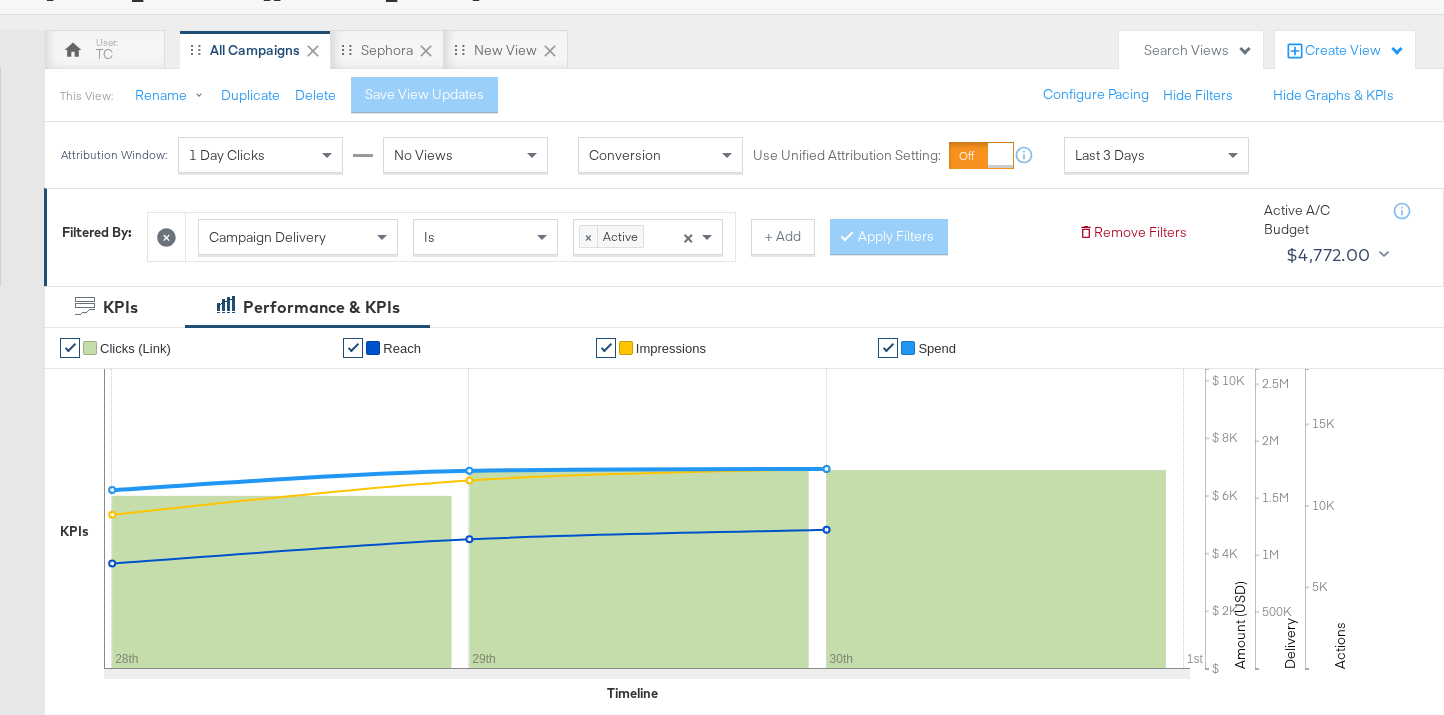 scroll, scrollTop: 0, scrollLeft: 0, axis: both 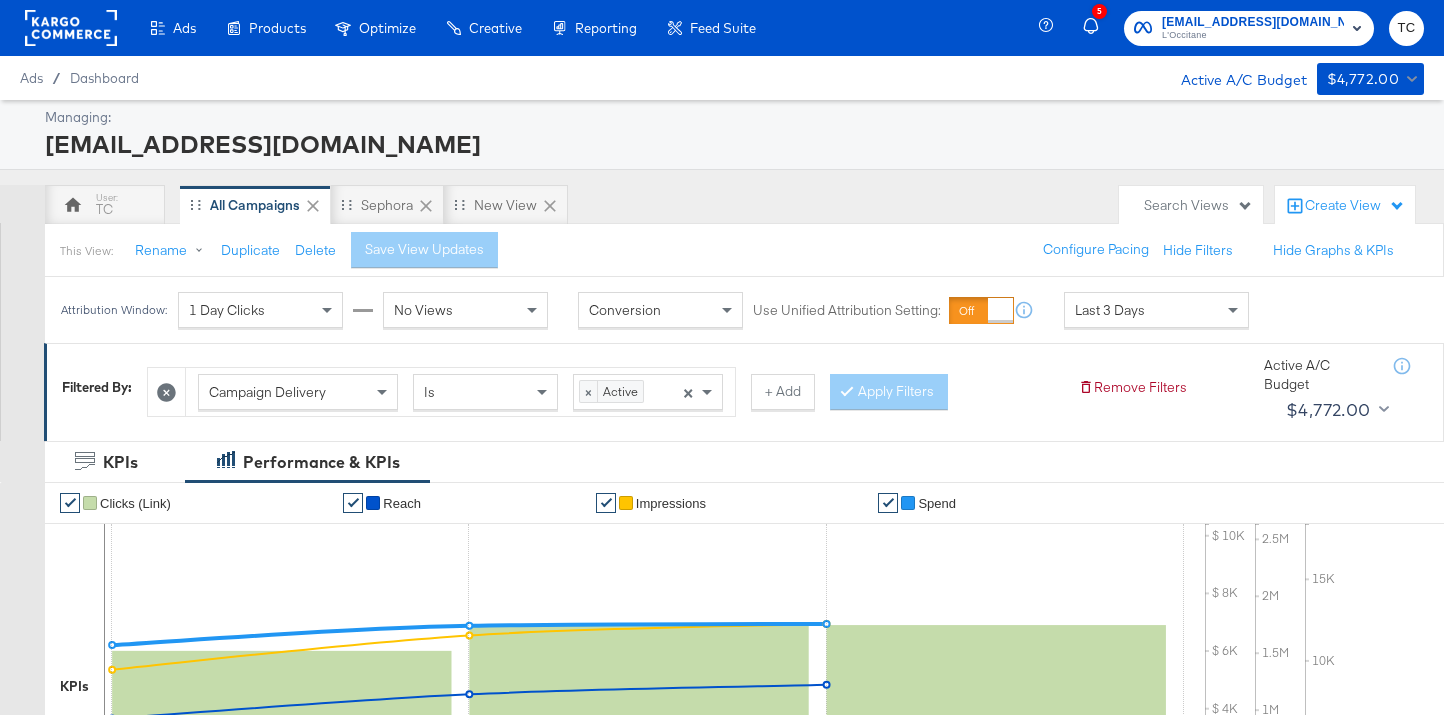 click on "social@us.loccitane.com" at bounding box center (1253, 22) 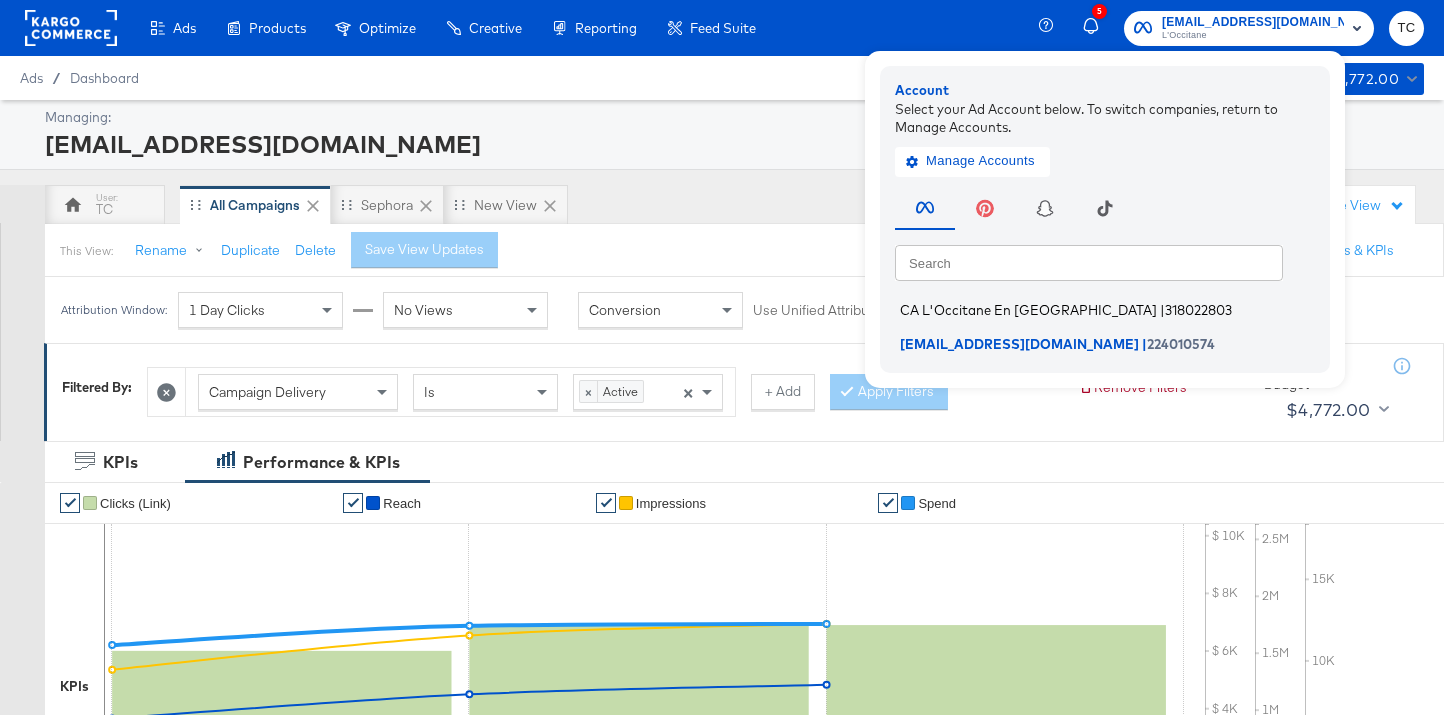 click on "CA L'Occitane En [GEOGRAPHIC_DATA]" at bounding box center [1028, 310] 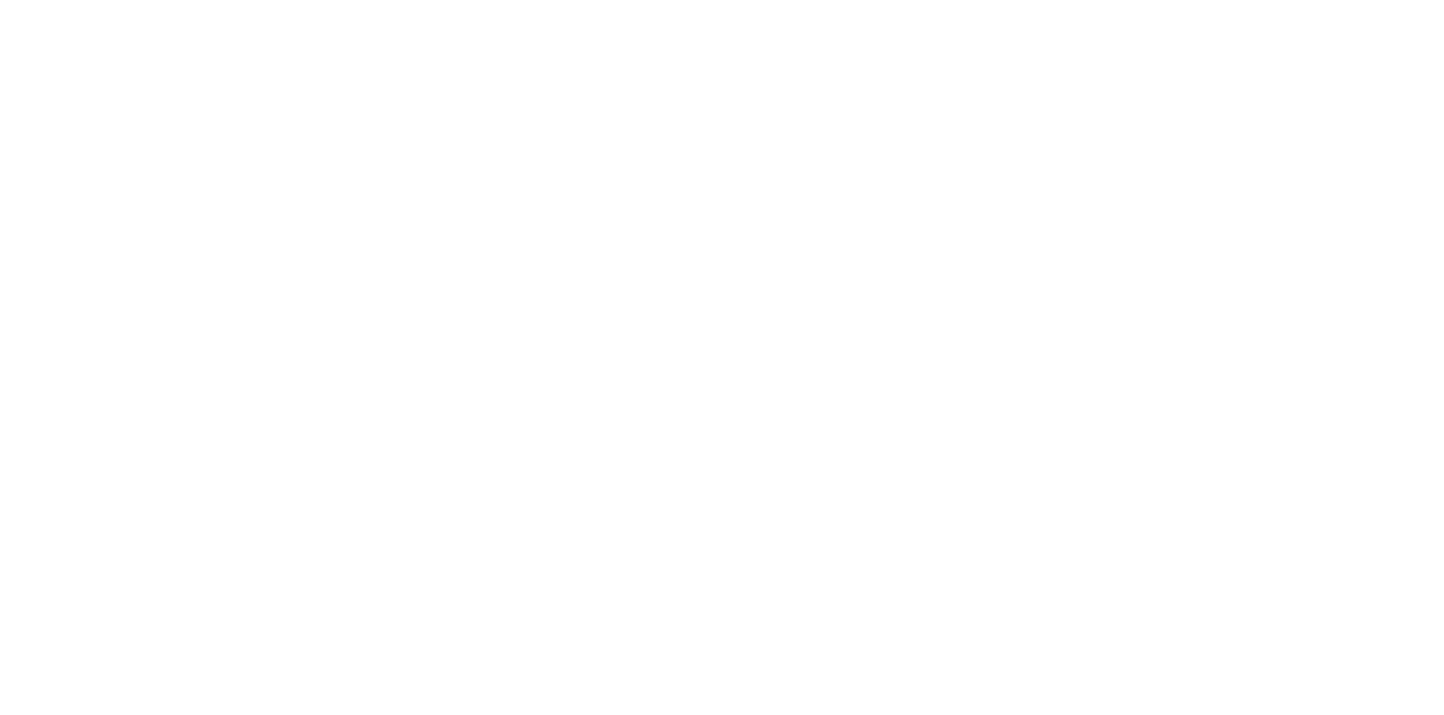 scroll, scrollTop: 0, scrollLeft: 0, axis: both 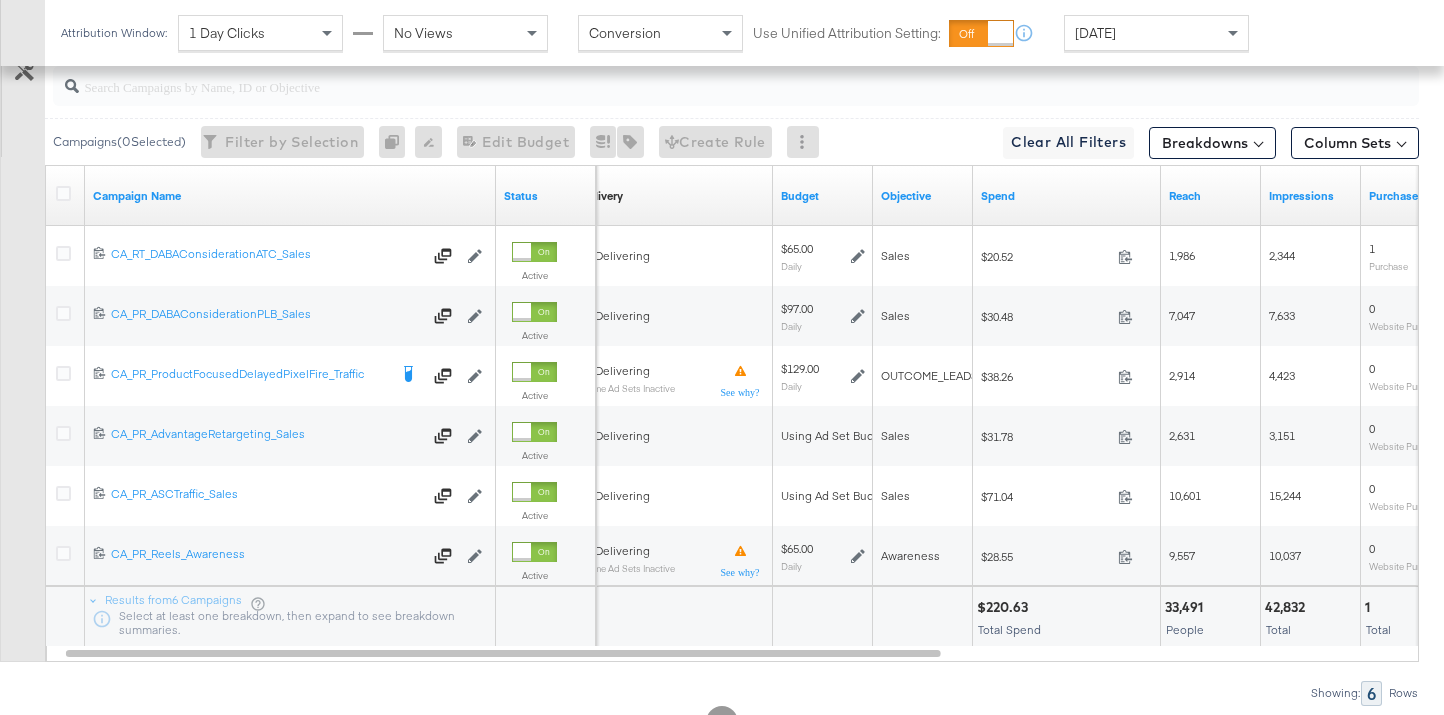 click at bounding box center [66, 196] 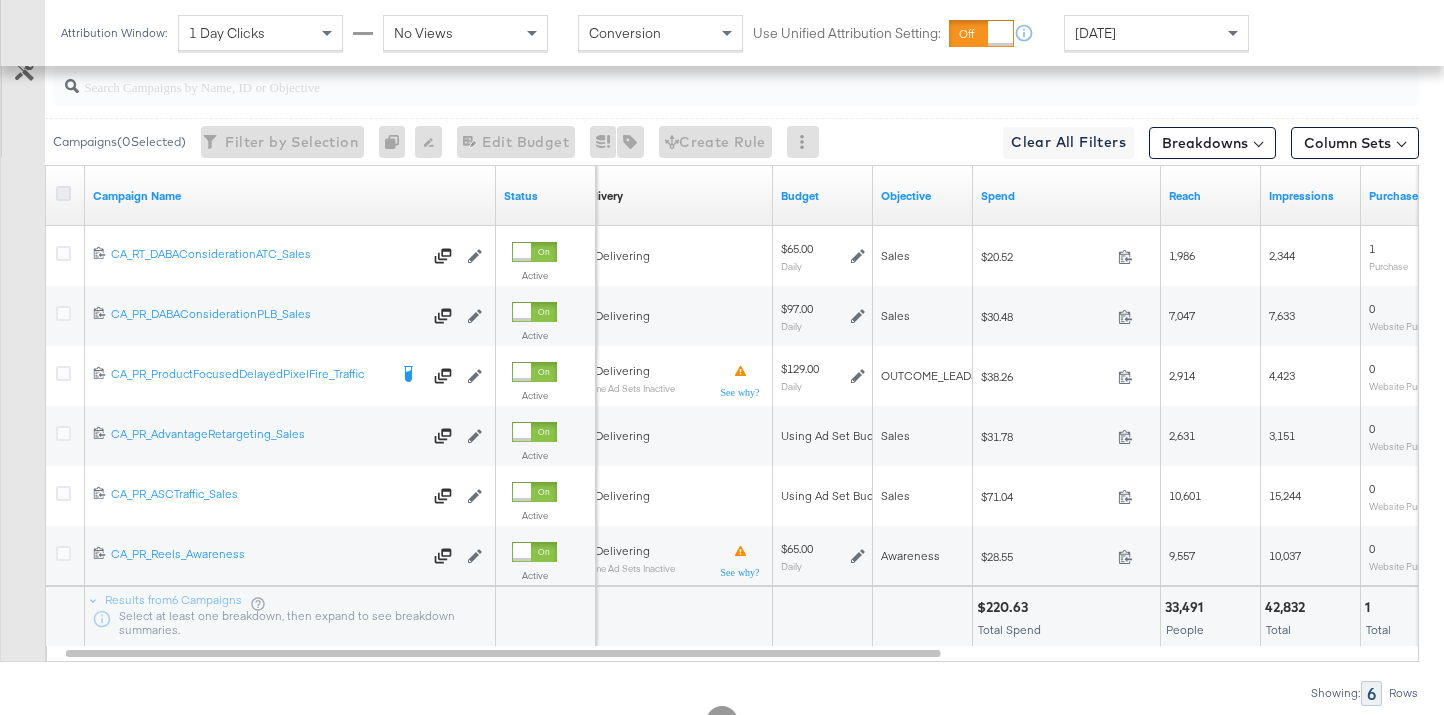click at bounding box center (63, 193) 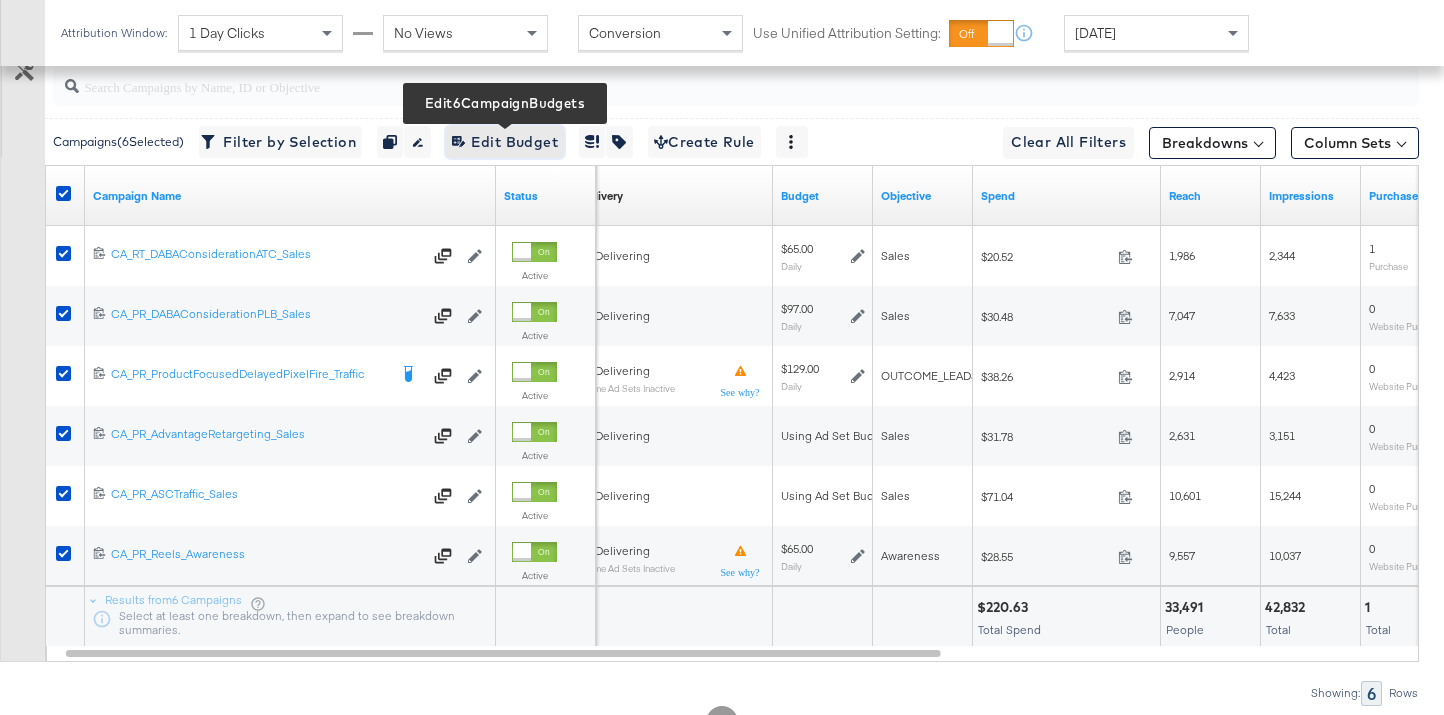 click on "Edit  6  Campaign  Budgets Edit Budget" at bounding box center (505, 142) 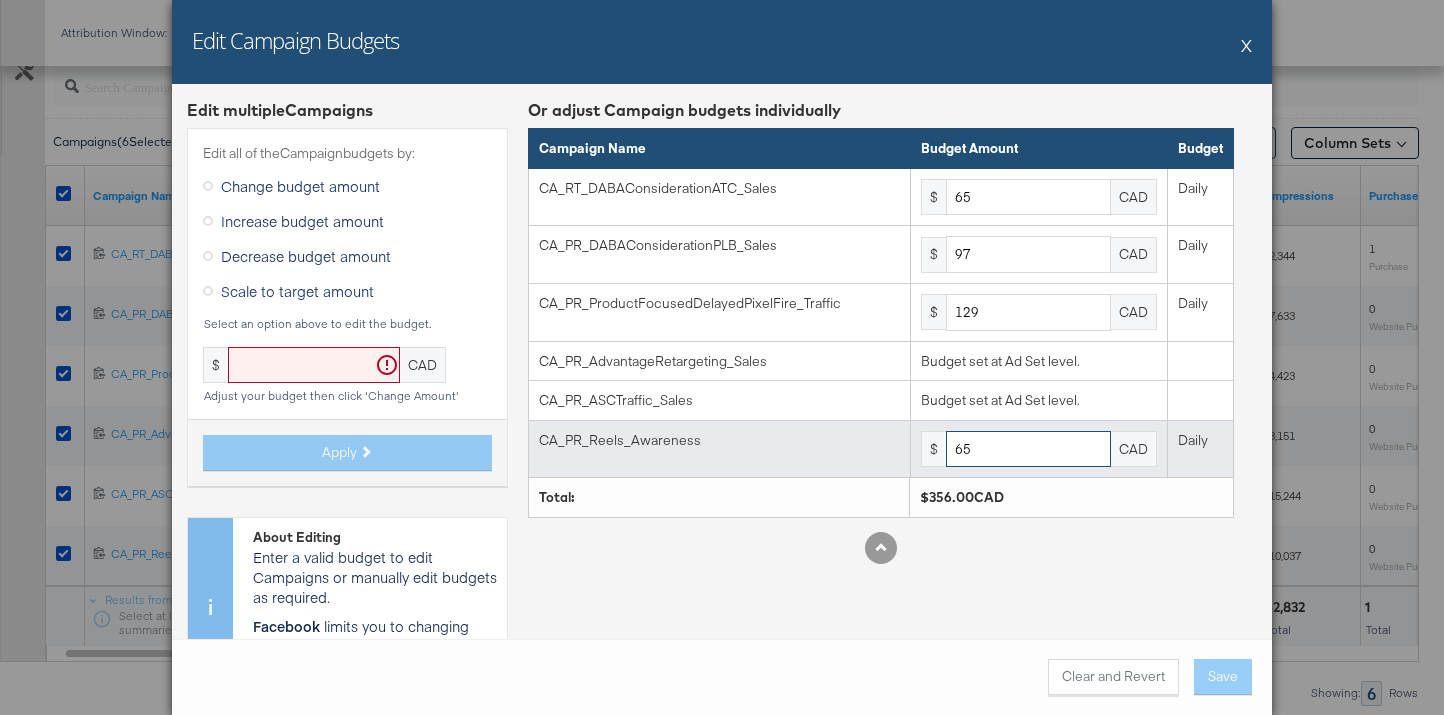 click on "65" at bounding box center (1028, 449) 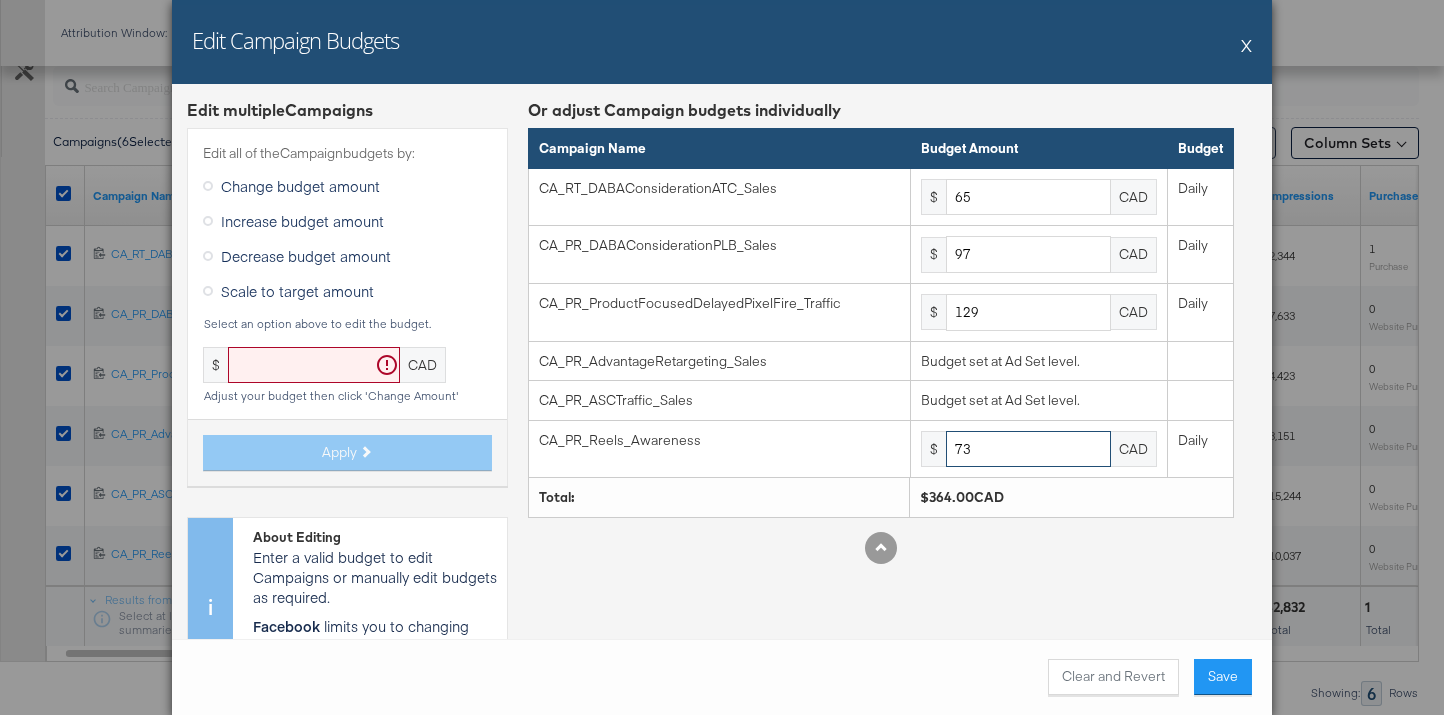 type on "73" 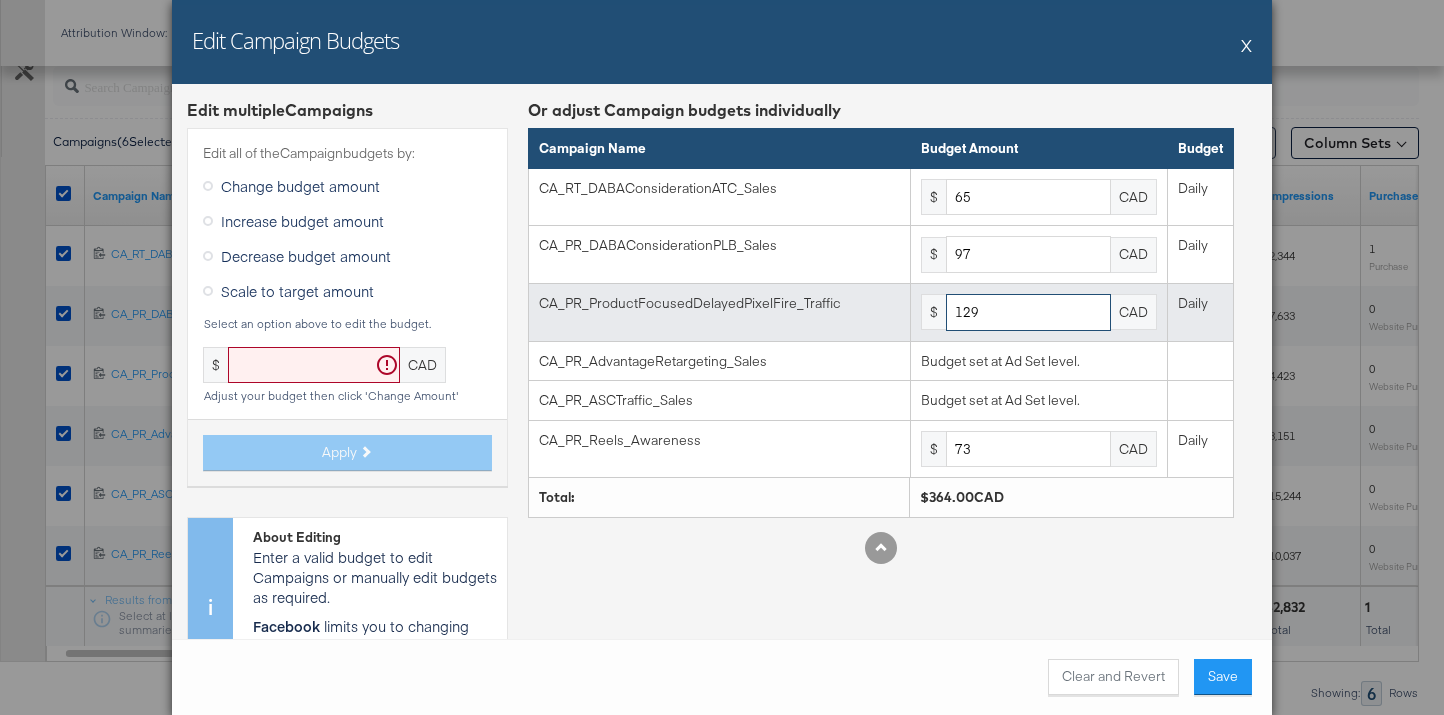 click on "129" at bounding box center (1028, 312) 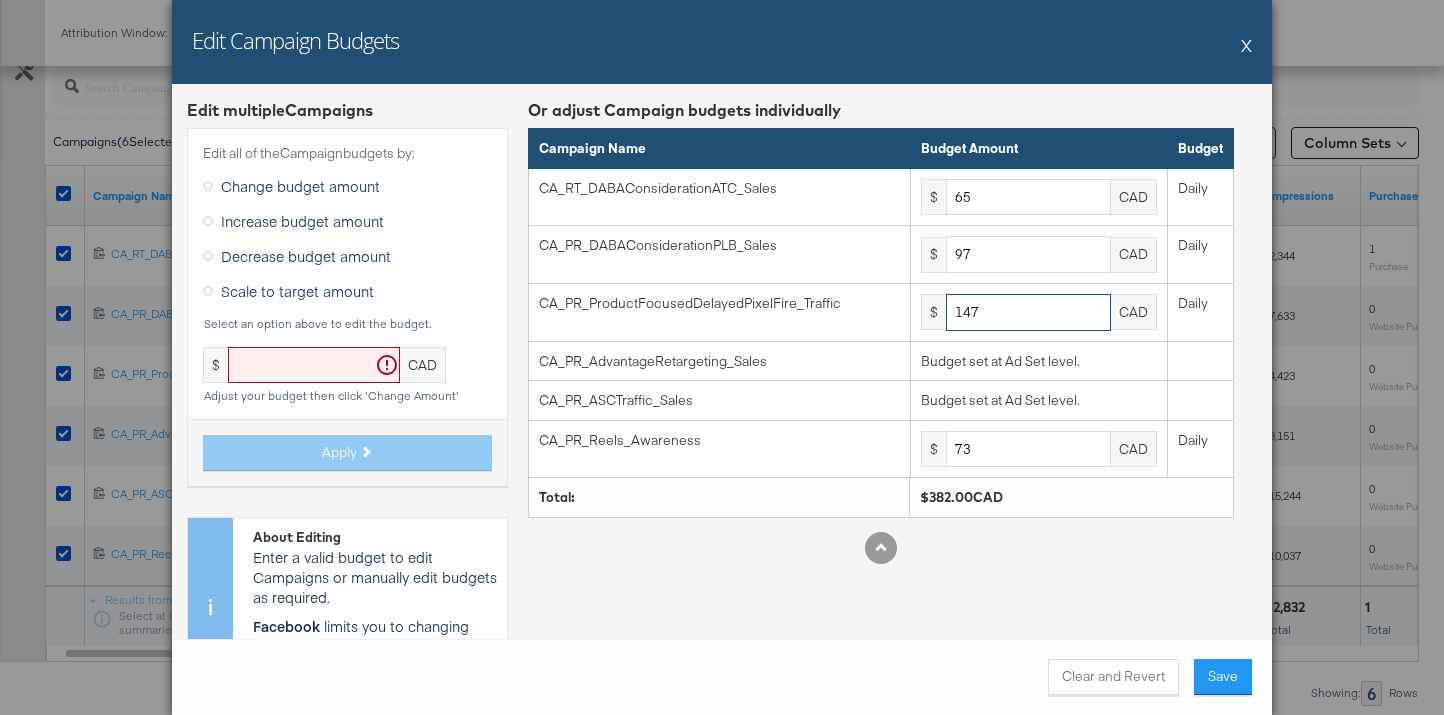 type on "147" 